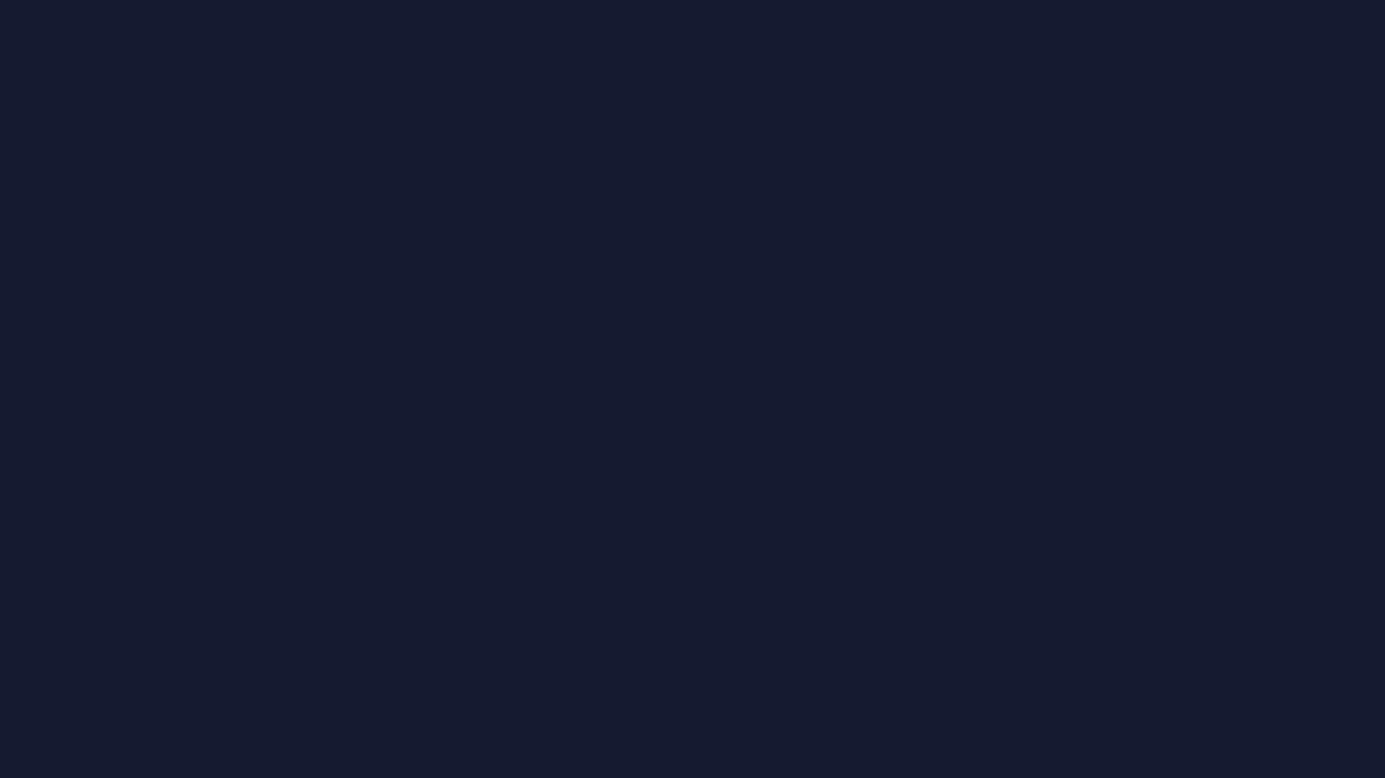 scroll, scrollTop: 0, scrollLeft: 0, axis: both 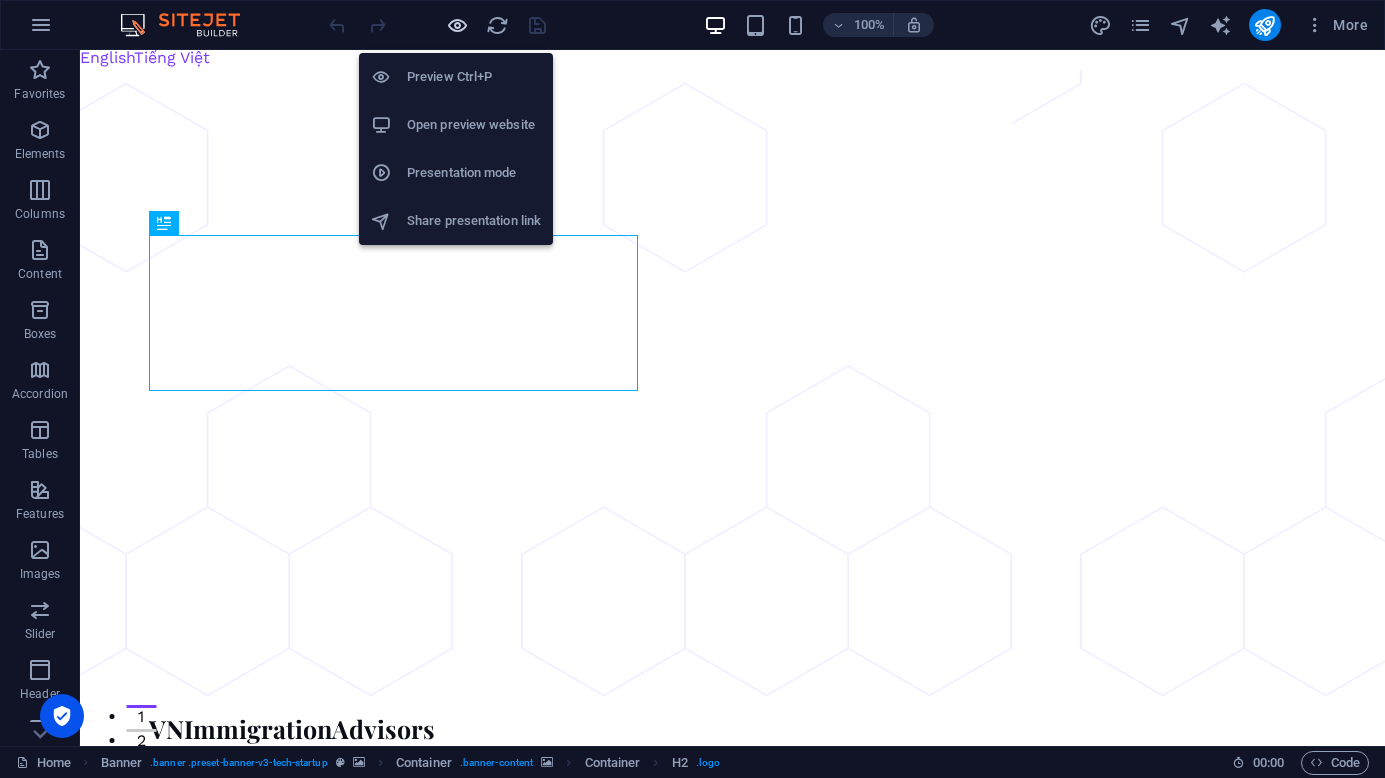 click at bounding box center (457, 25) 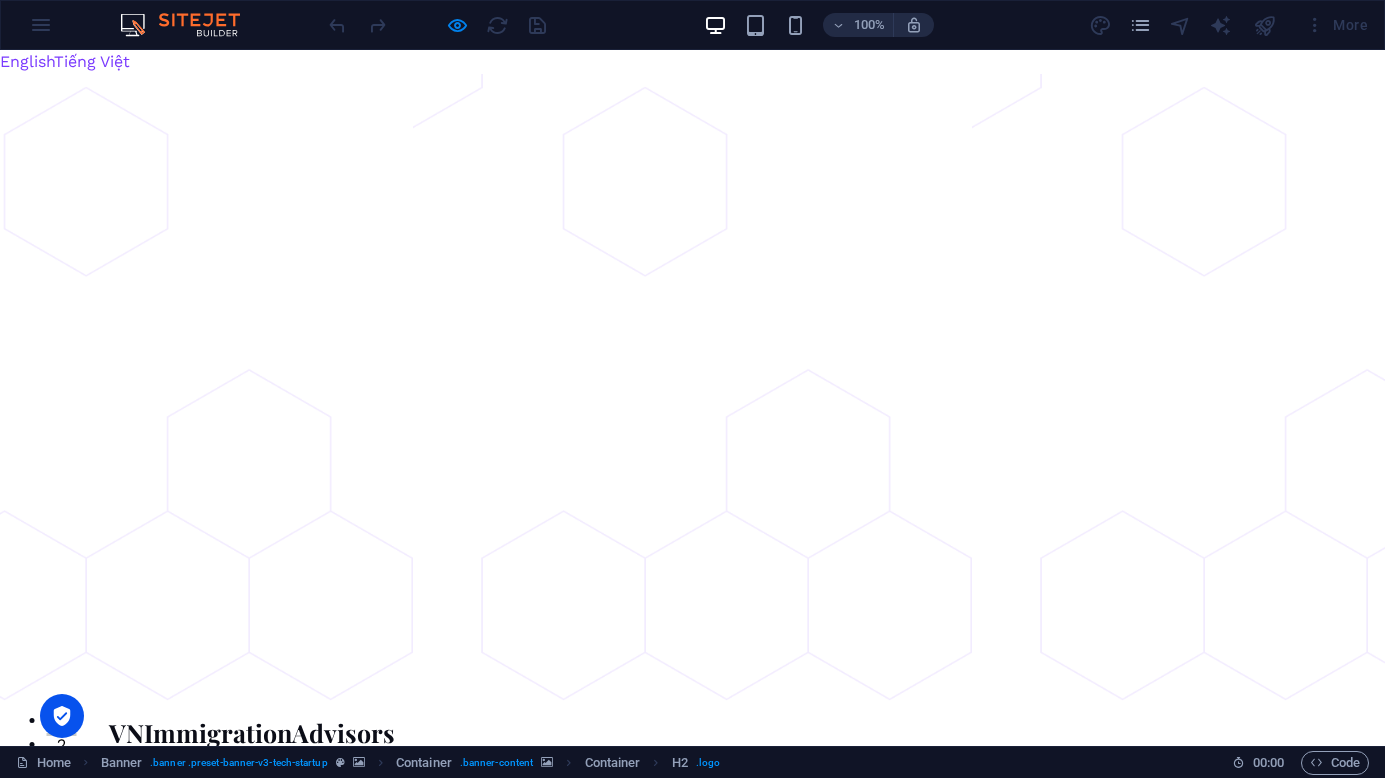 scroll, scrollTop: 0, scrollLeft: 0, axis: both 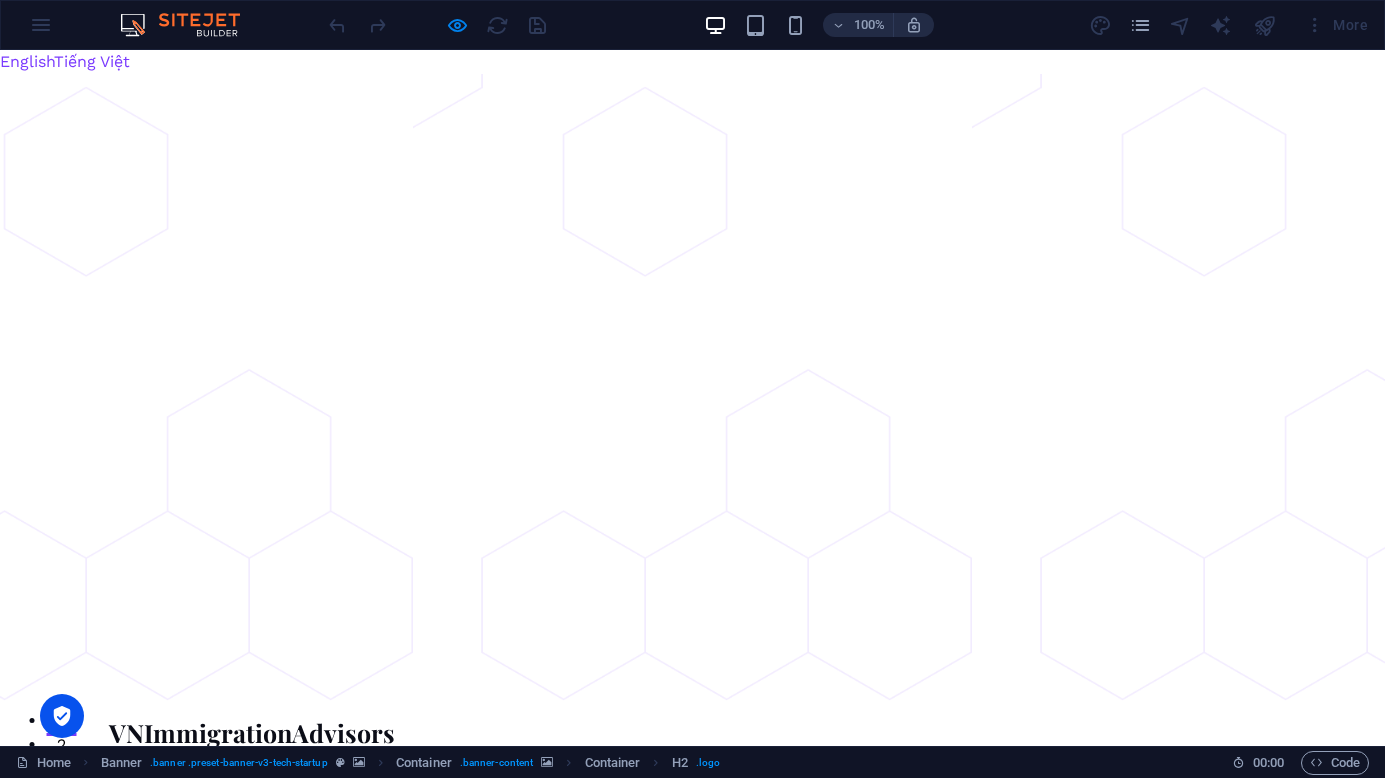 click on "Services" at bounding box center [940, 775] 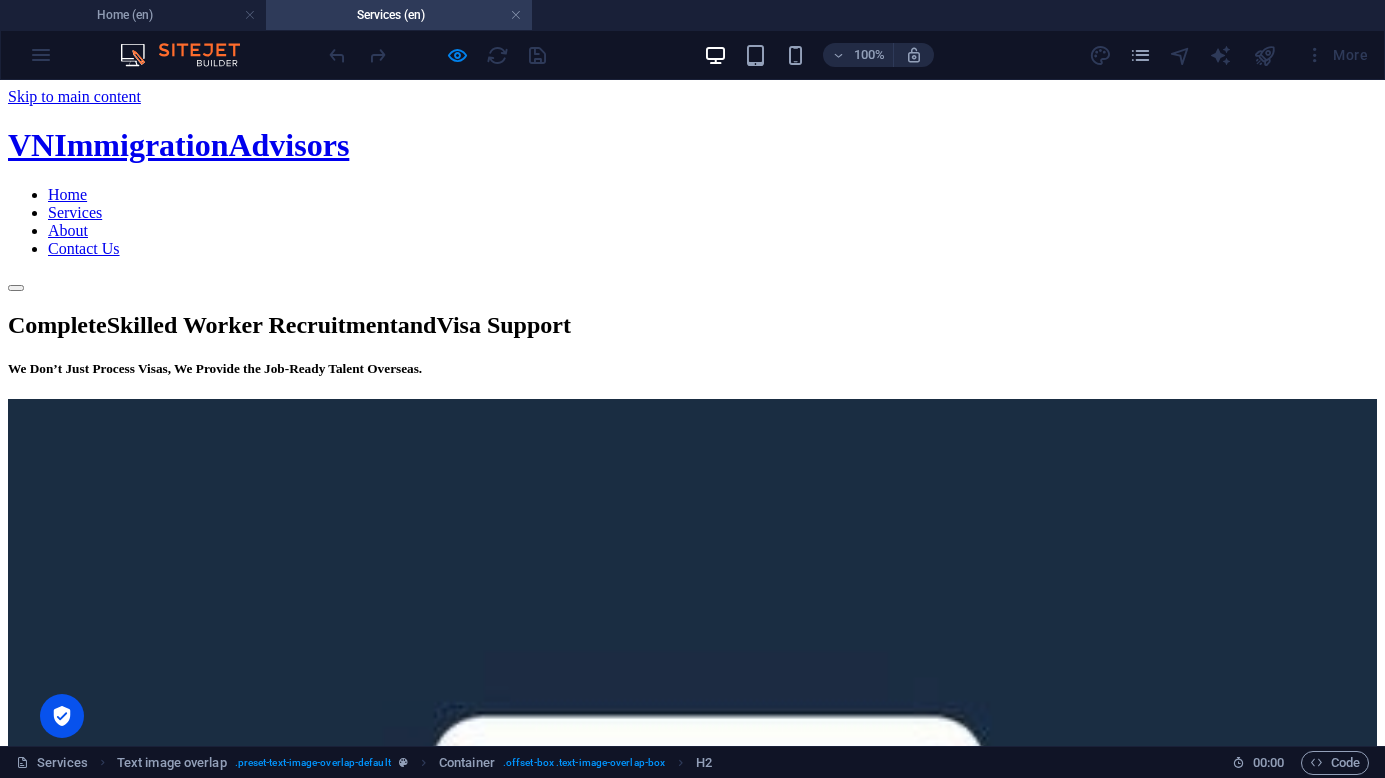 scroll, scrollTop: 0, scrollLeft: 0, axis: both 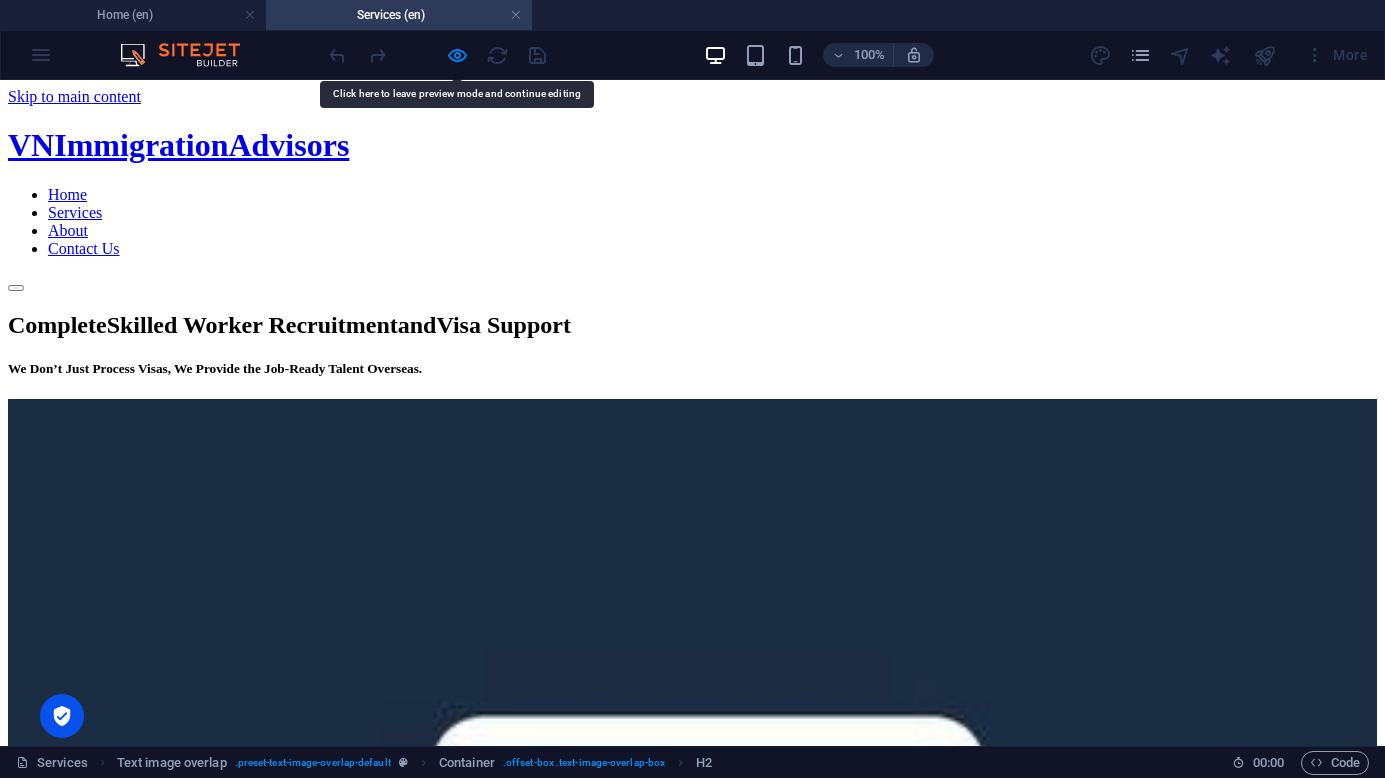 click on "Home Services About Contact Us" at bounding box center [692, 222] 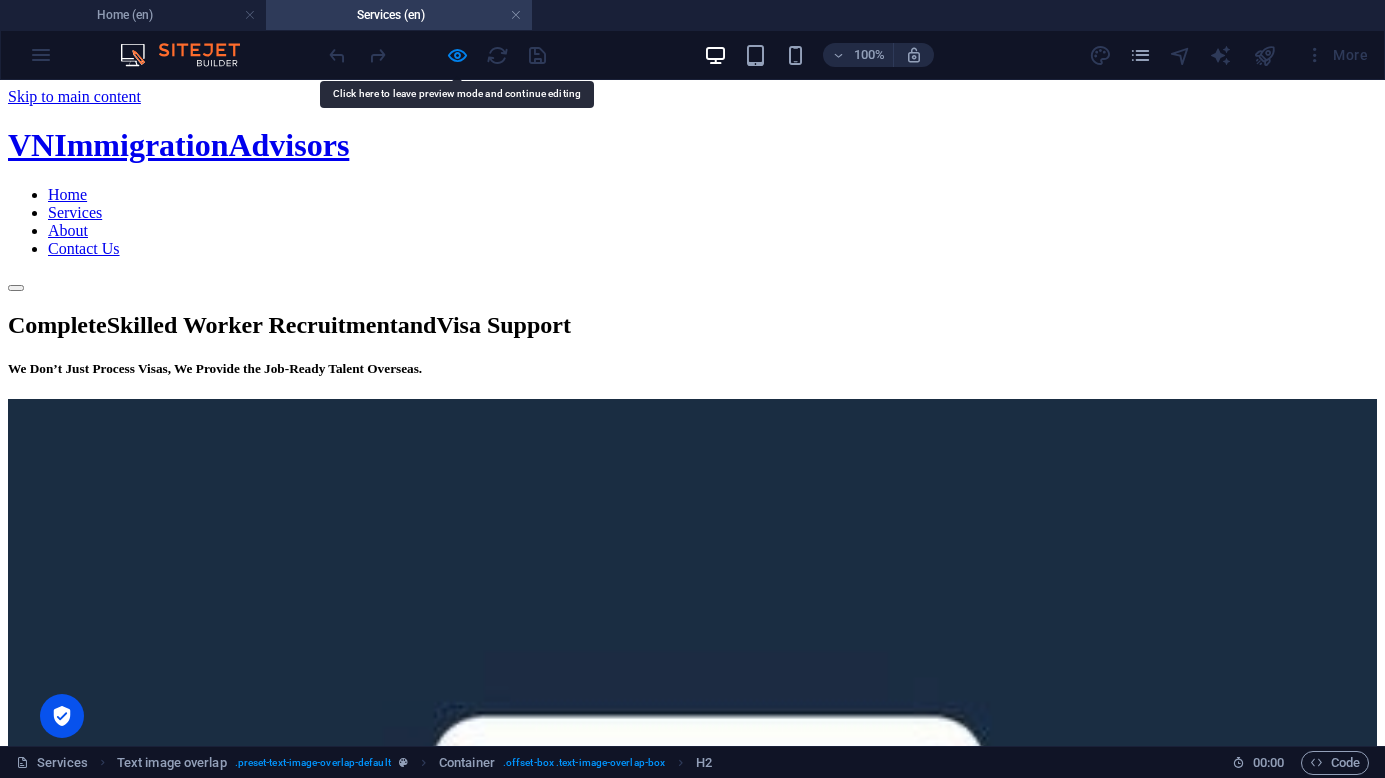 click on "Home Services About Contact Us" at bounding box center (692, 222) 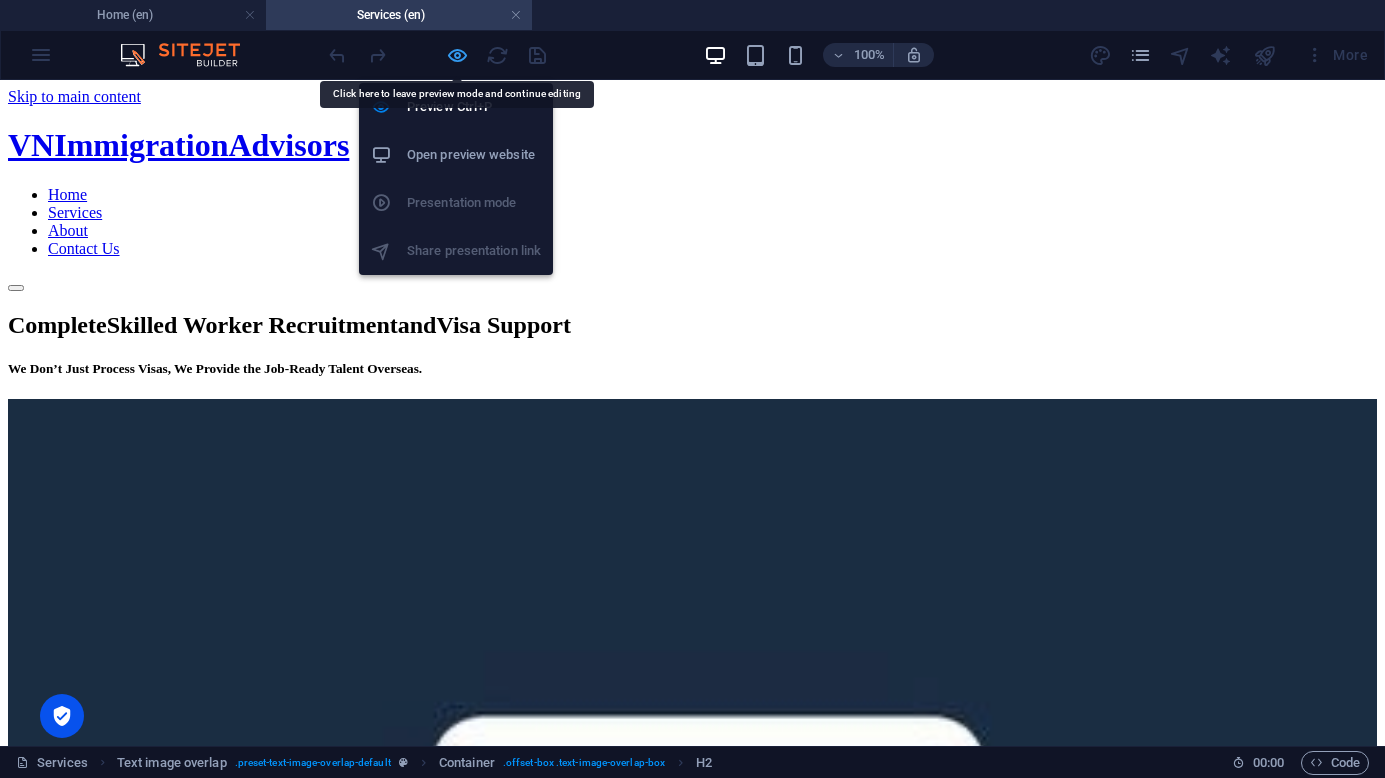 click at bounding box center [457, 55] 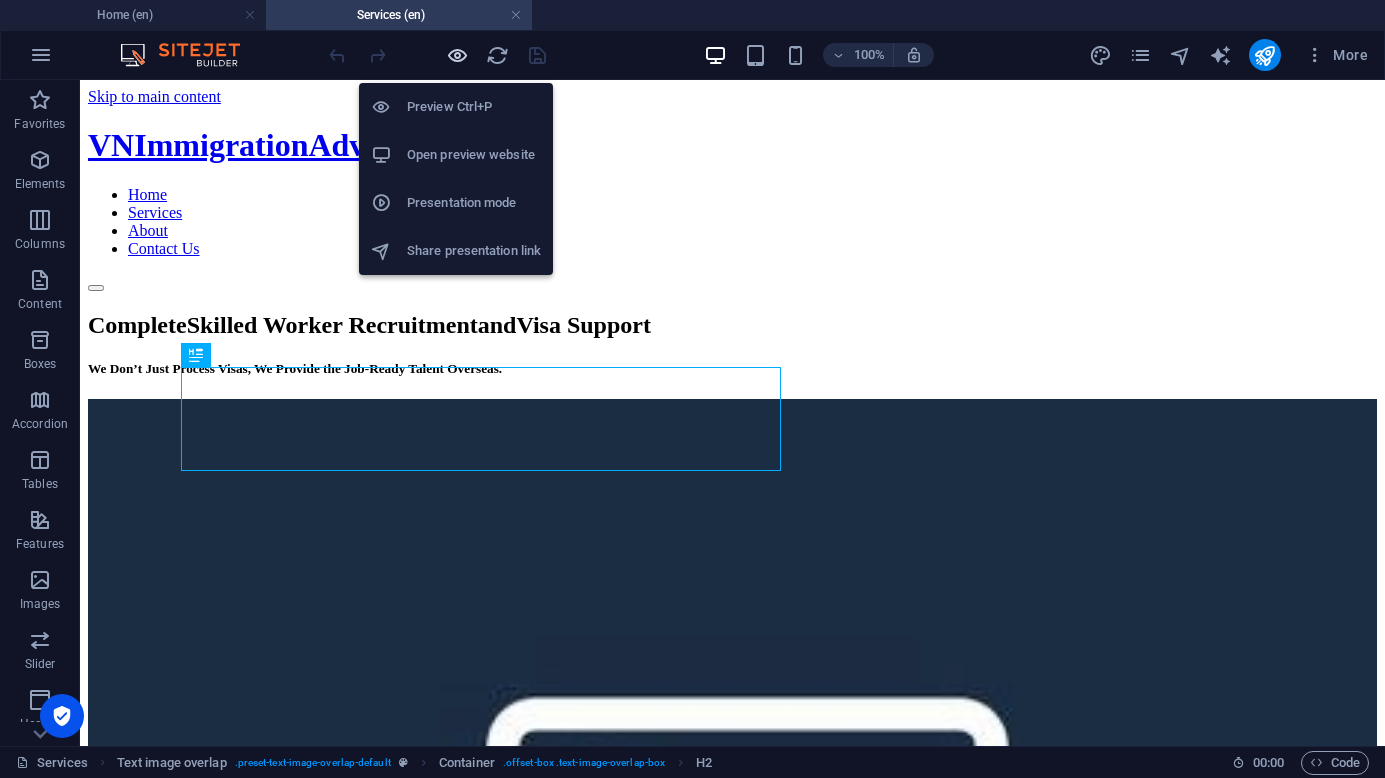 click at bounding box center [457, 55] 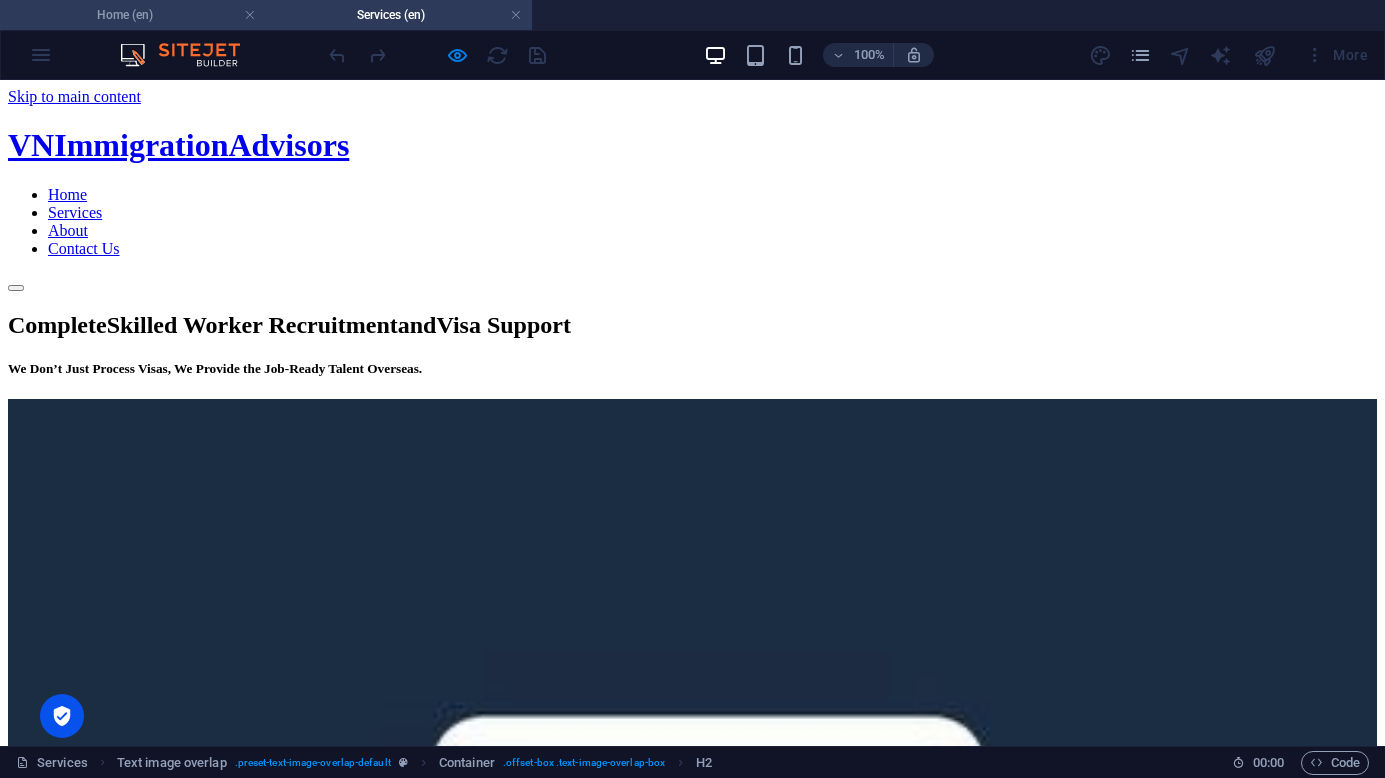 click on "Home (en)" at bounding box center (133, 15) 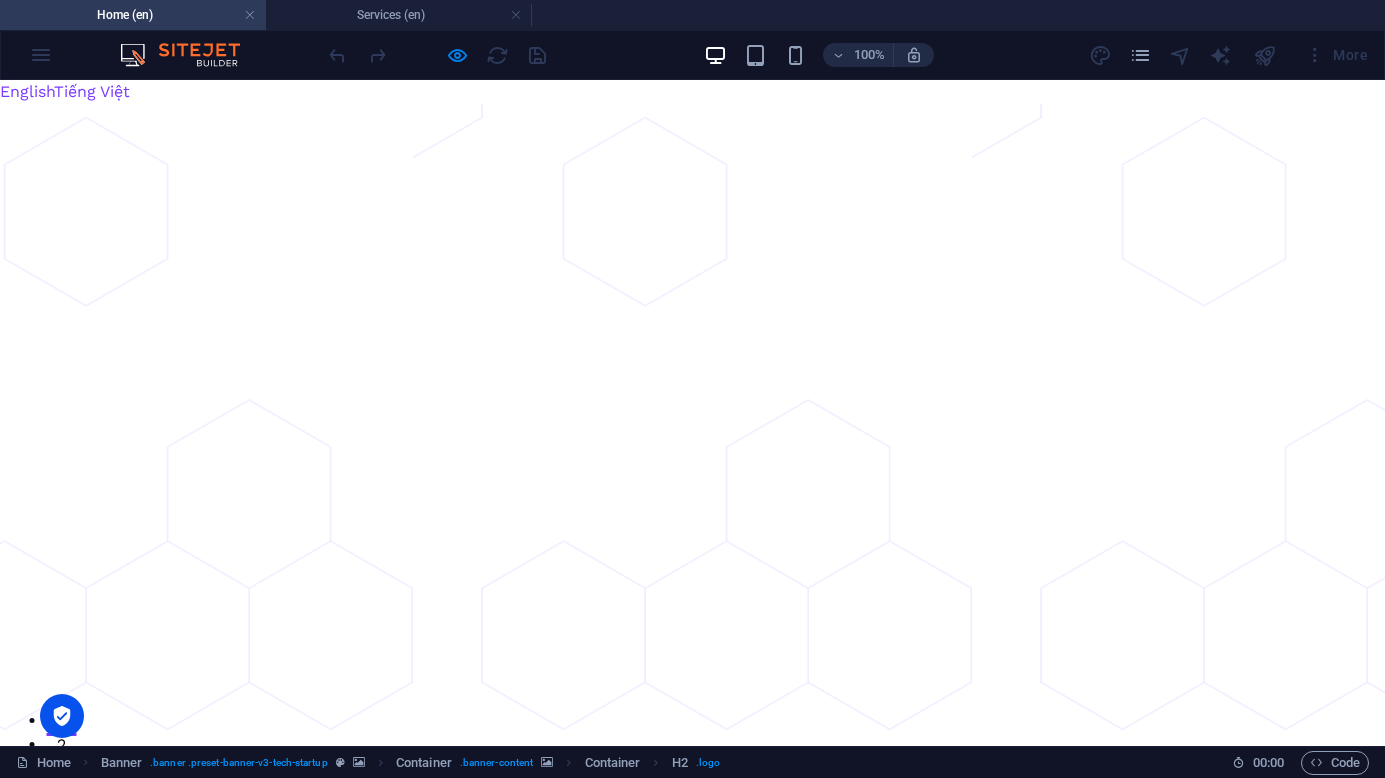 click on "About" at bounding box center [1064, 805] 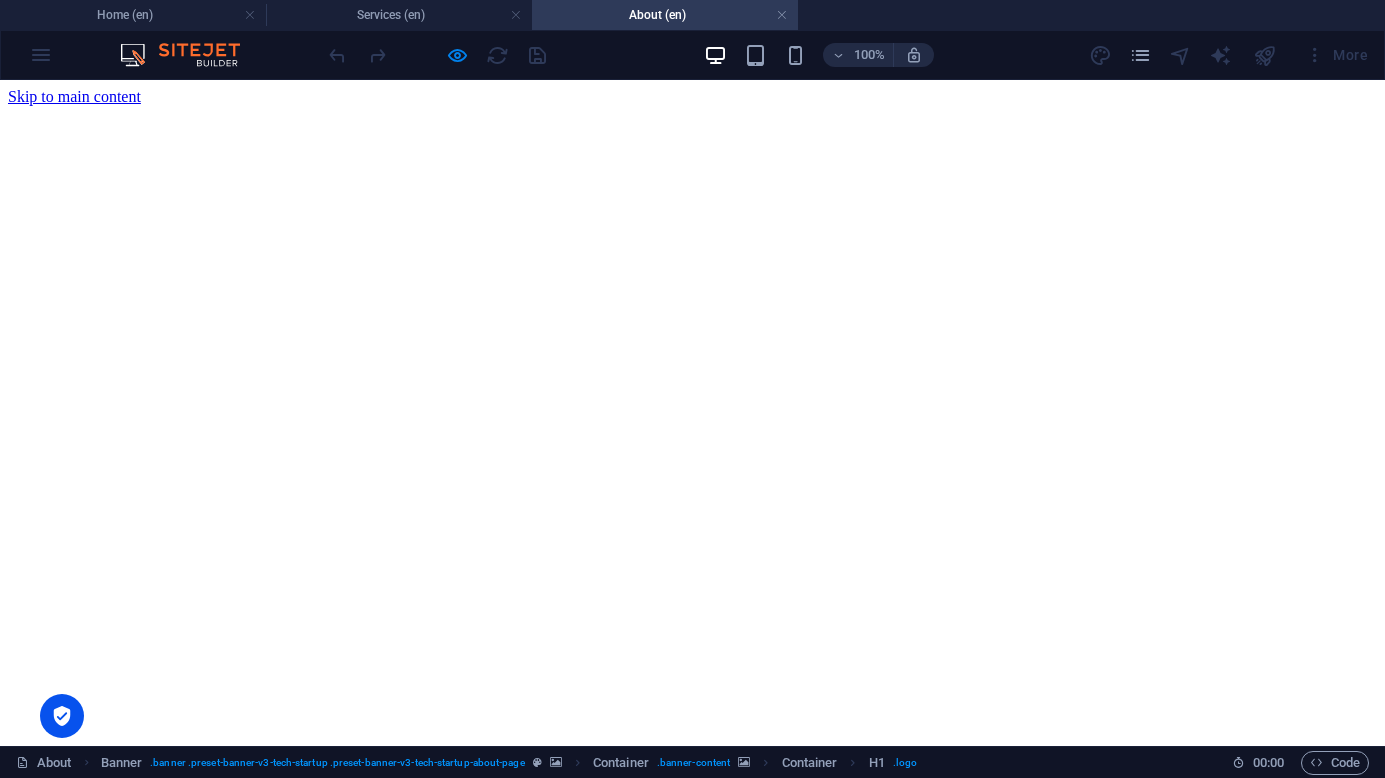 scroll, scrollTop: 0, scrollLeft: 0, axis: both 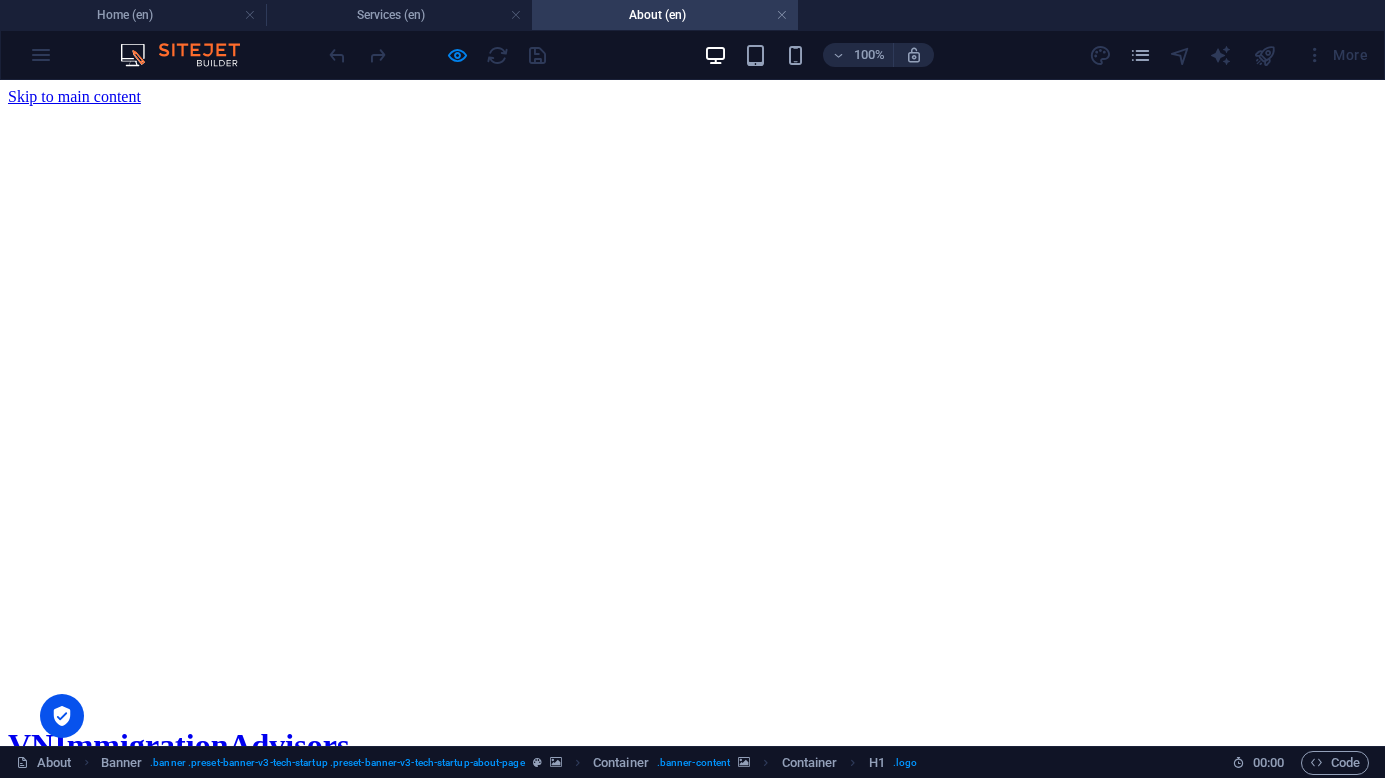 click on "Home Services About Contact Us" at bounding box center [692, 822] 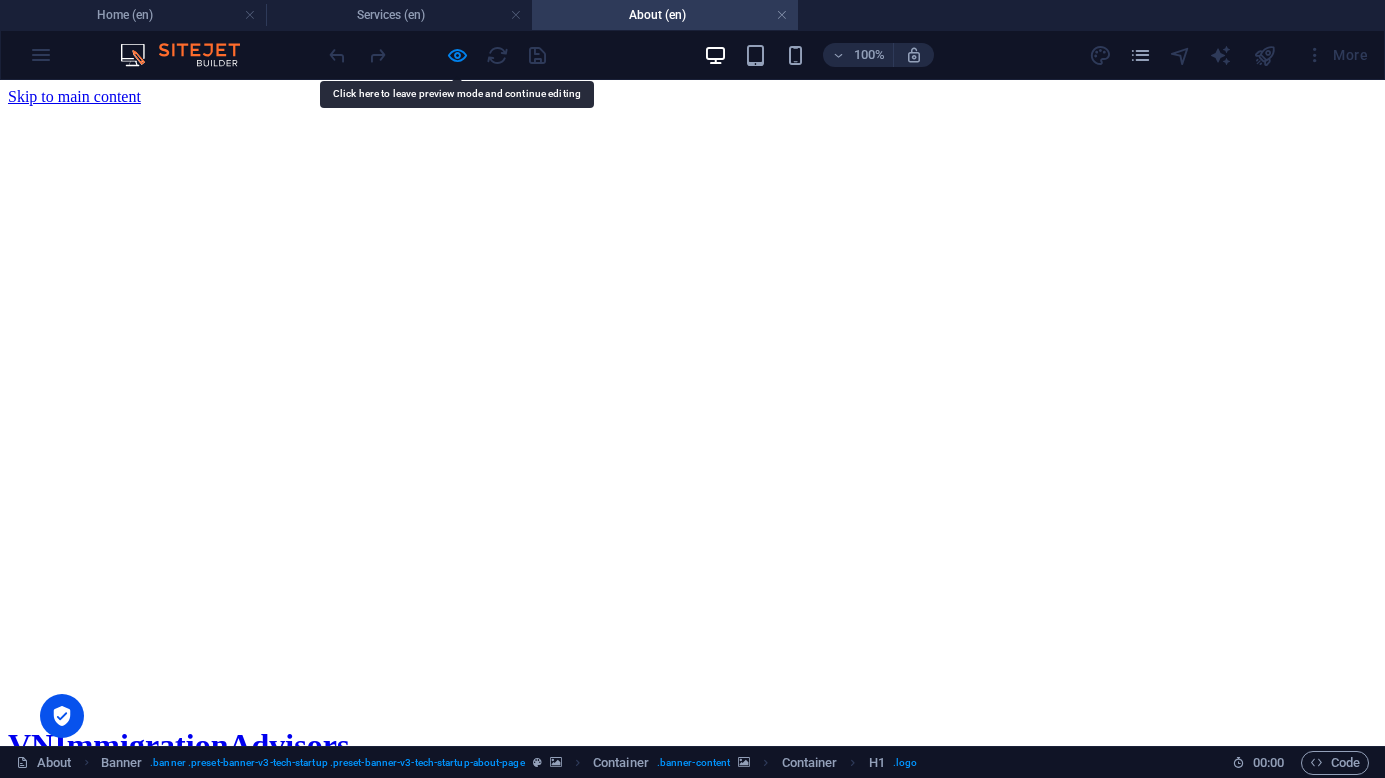click on "Home Services About Contact Us" at bounding box center [692, 822] 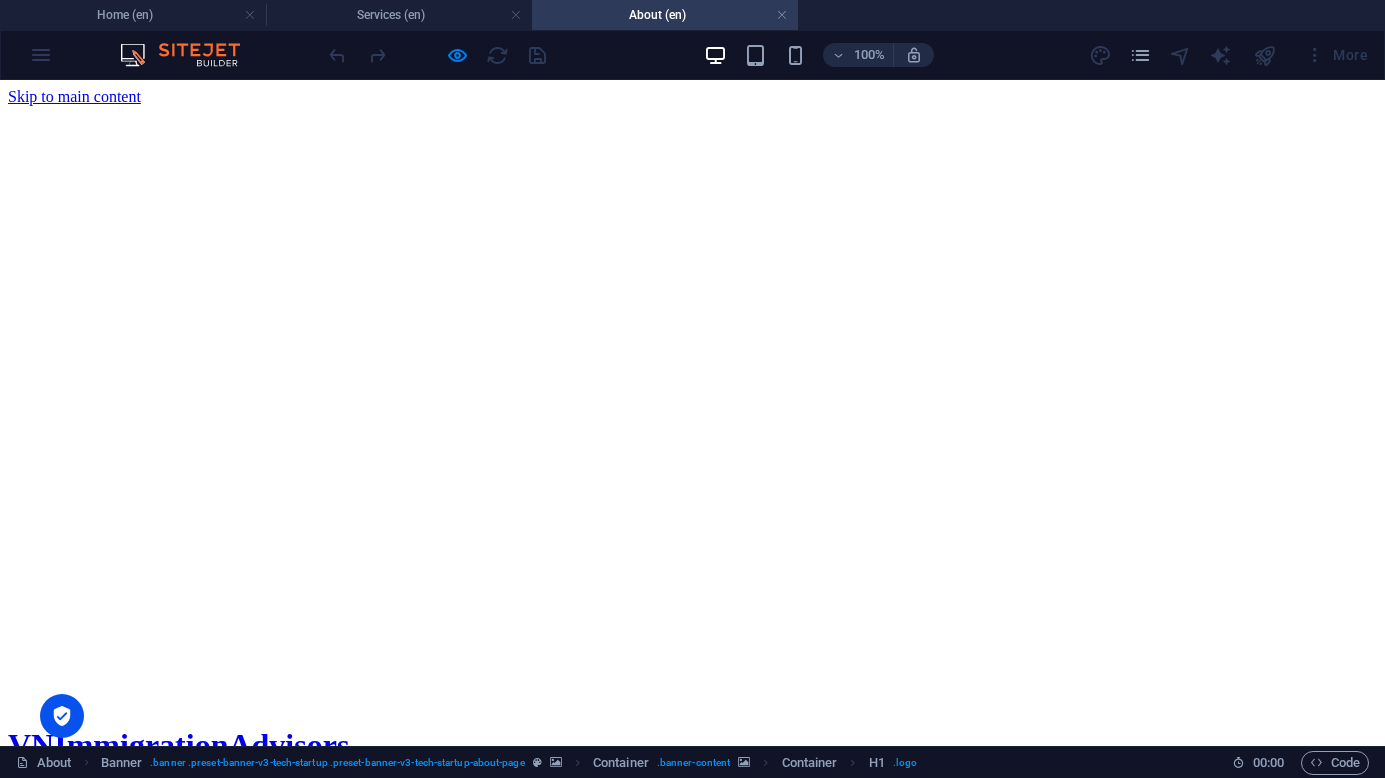 click on "Home Services About Contact Us" at bounding box center (692, 822) 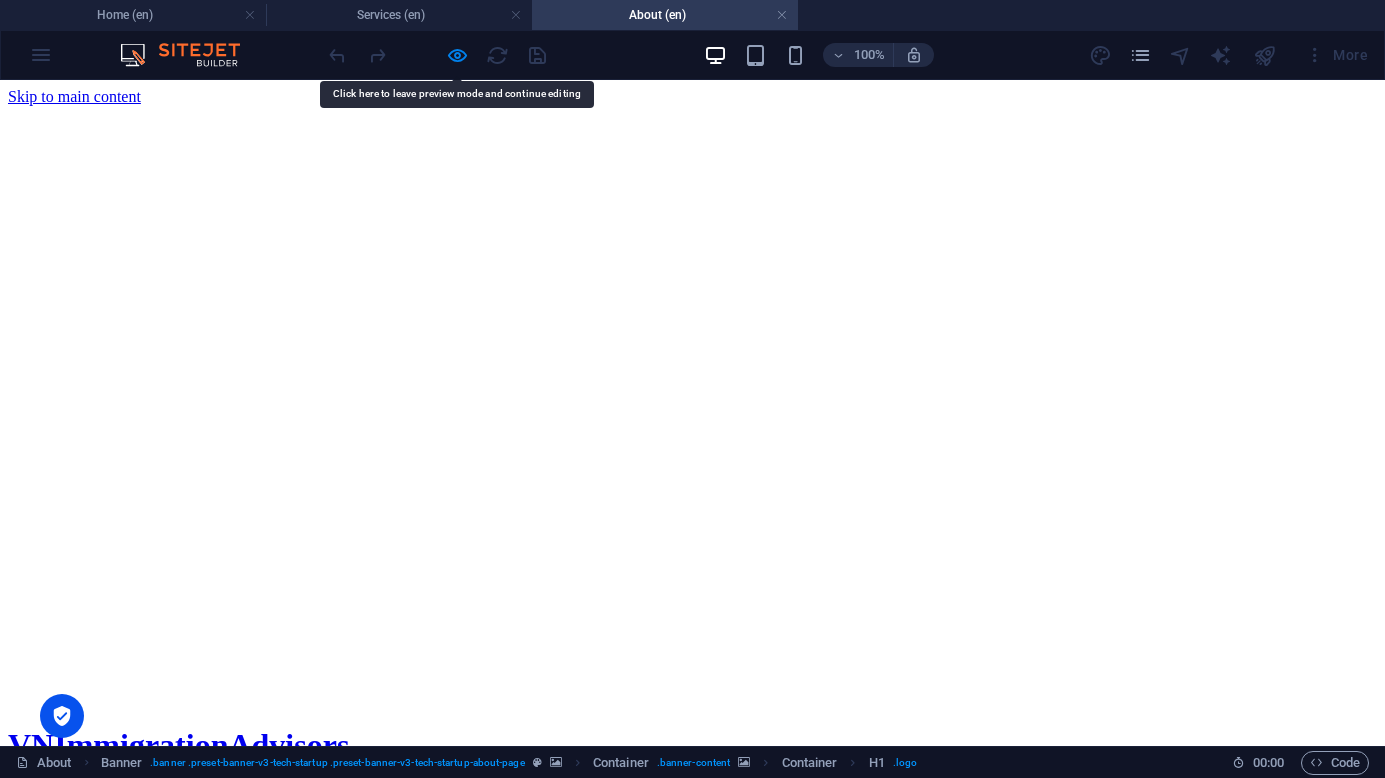 click on "Home Services About Contact Us" at bounding box center (692, 822) 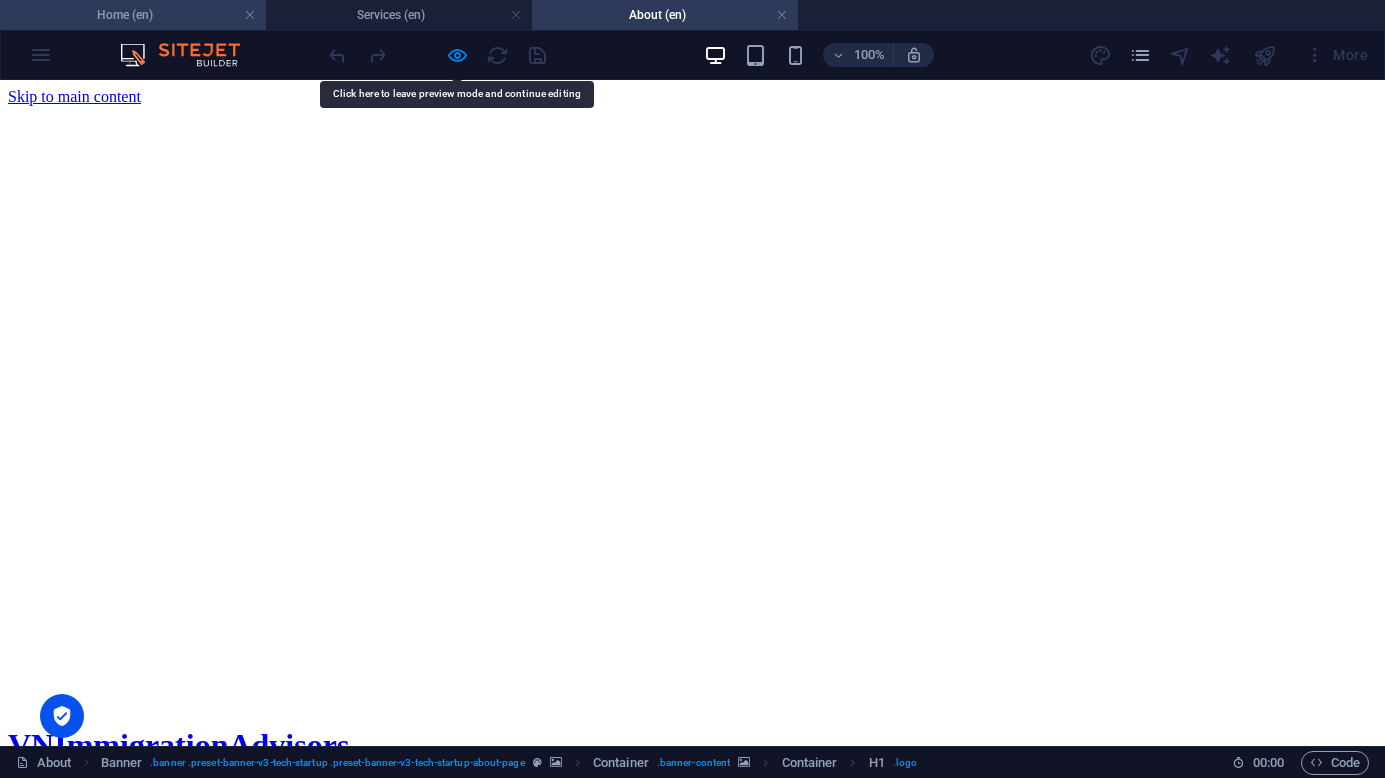 click on "Home (en)" at bounding box center [133, 15] 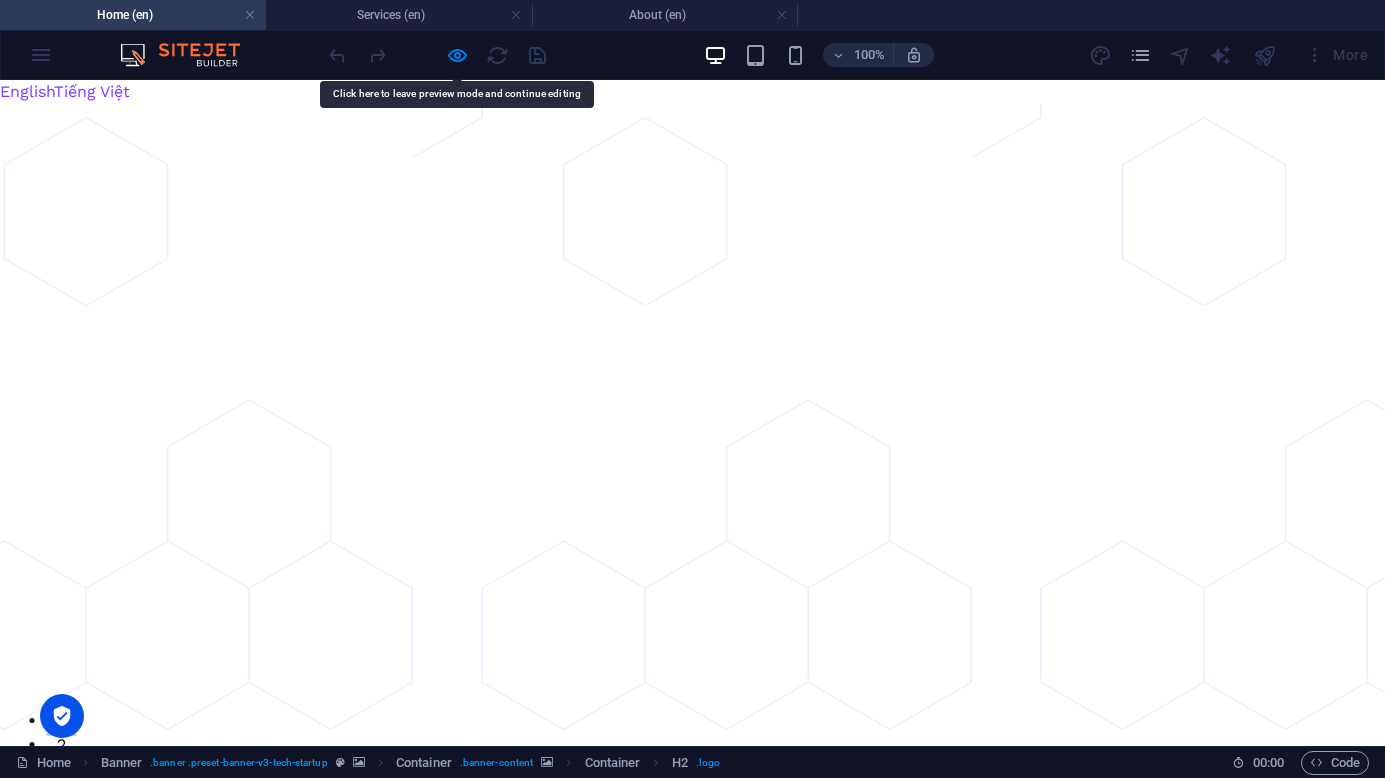 click on "Contact Us" at bounding box center (1202, 805) 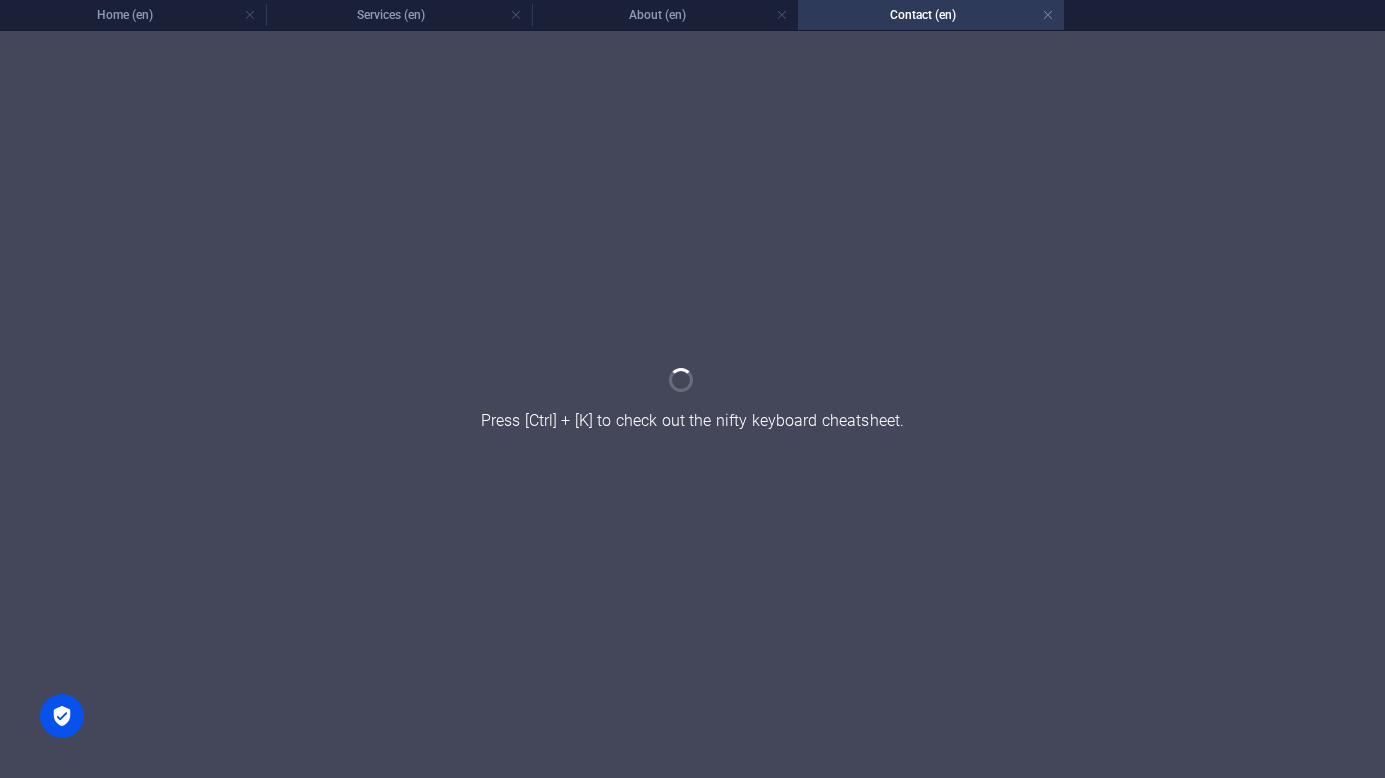 scroll, scrollTop: 0, scrollLeft: 0, axis: both 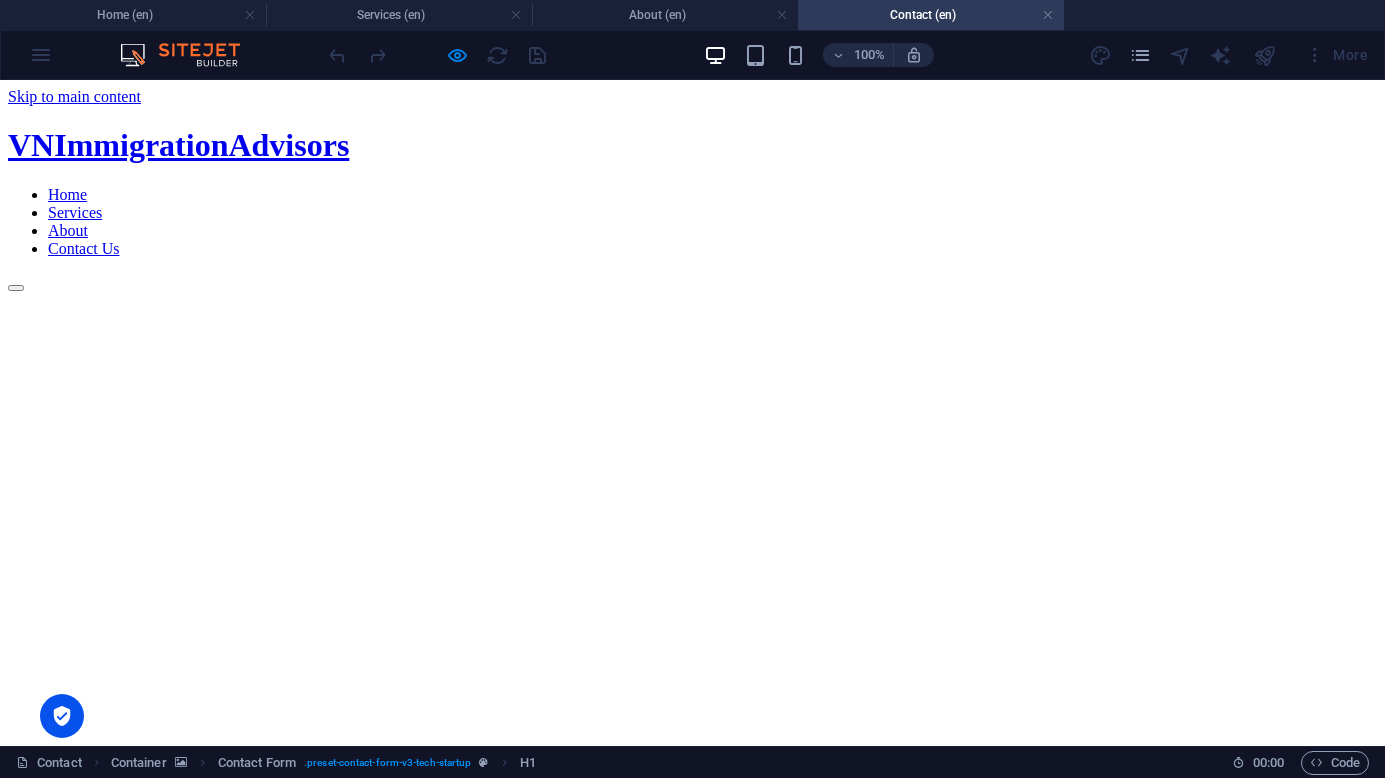 click on "Home Services About Contact Us" at bounding box center [692, 222] 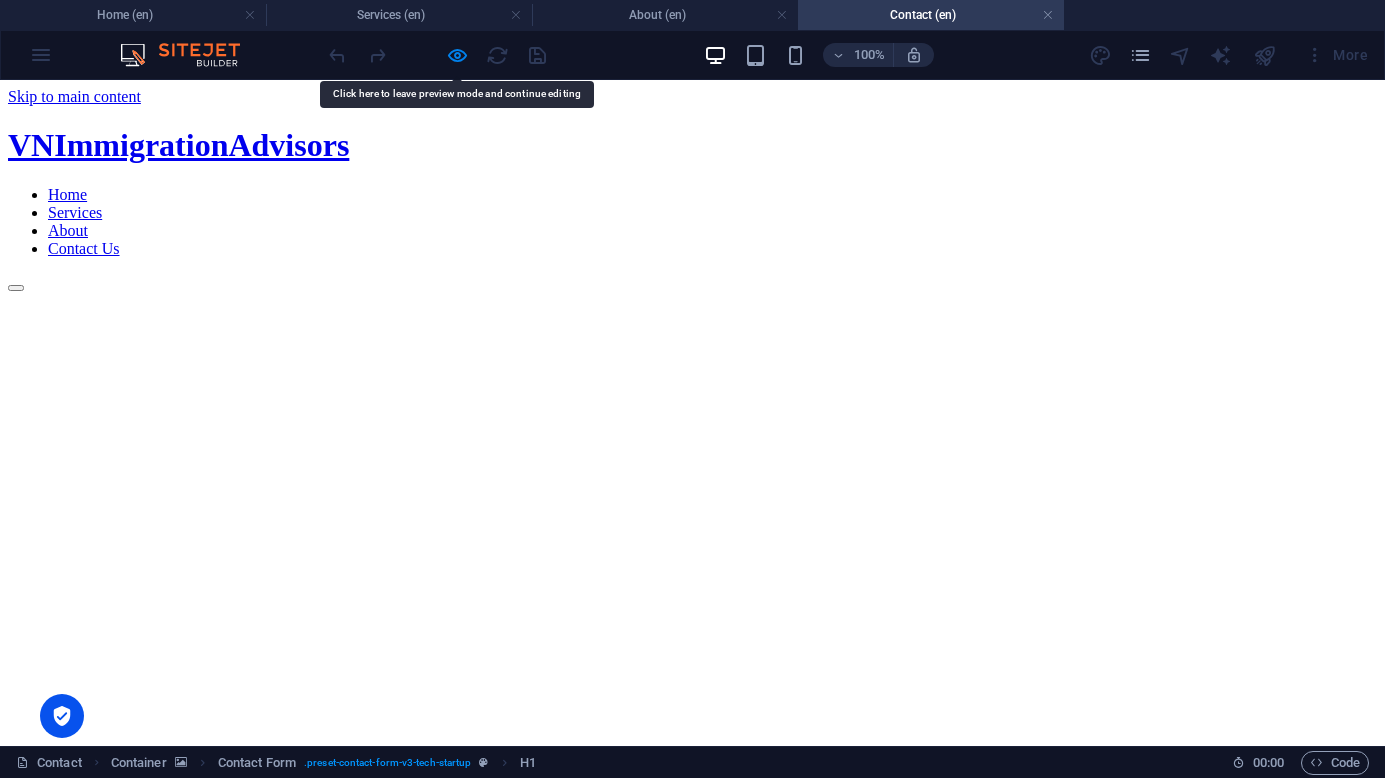 click on "Home Services About Contact Us" at bounding box center [692, 222] 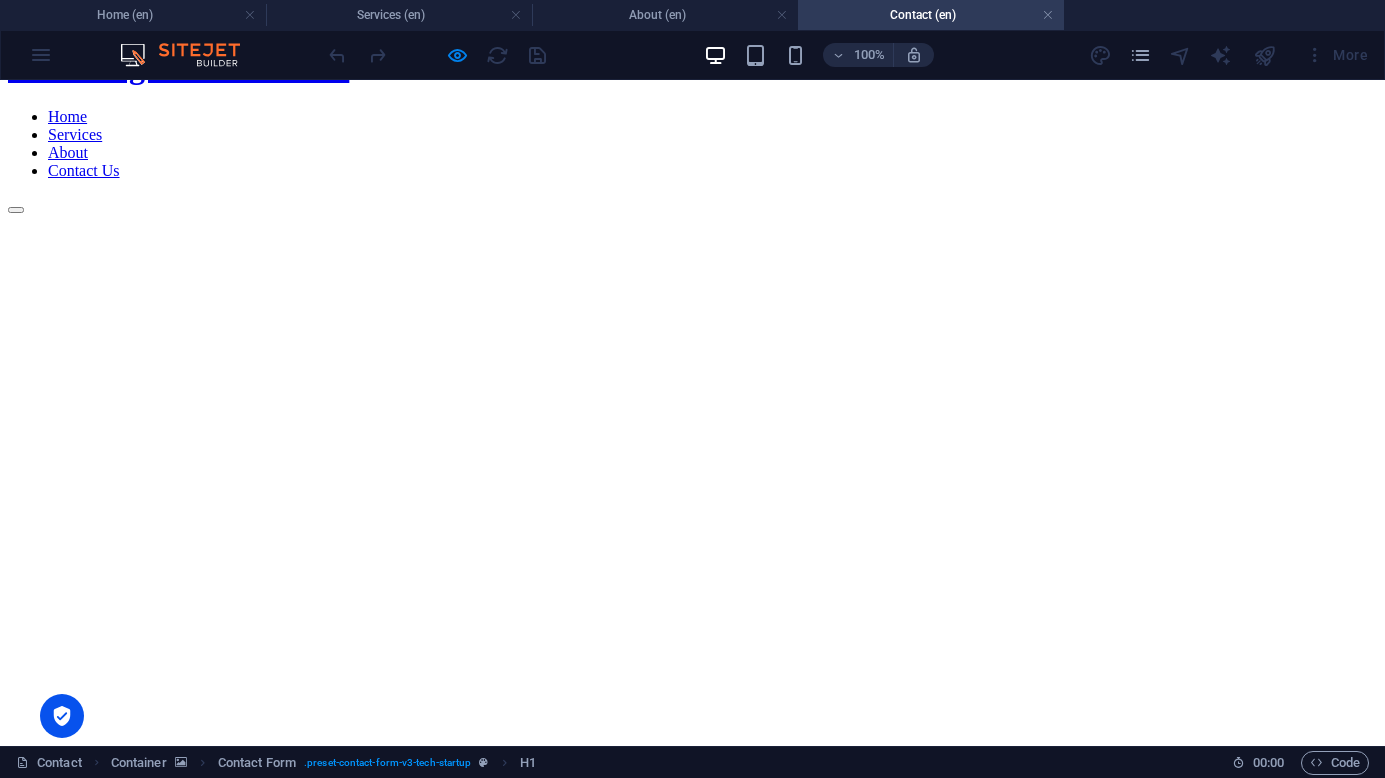 scroll, scrollTop: 76, scrollLeft: 0, axis: vertical 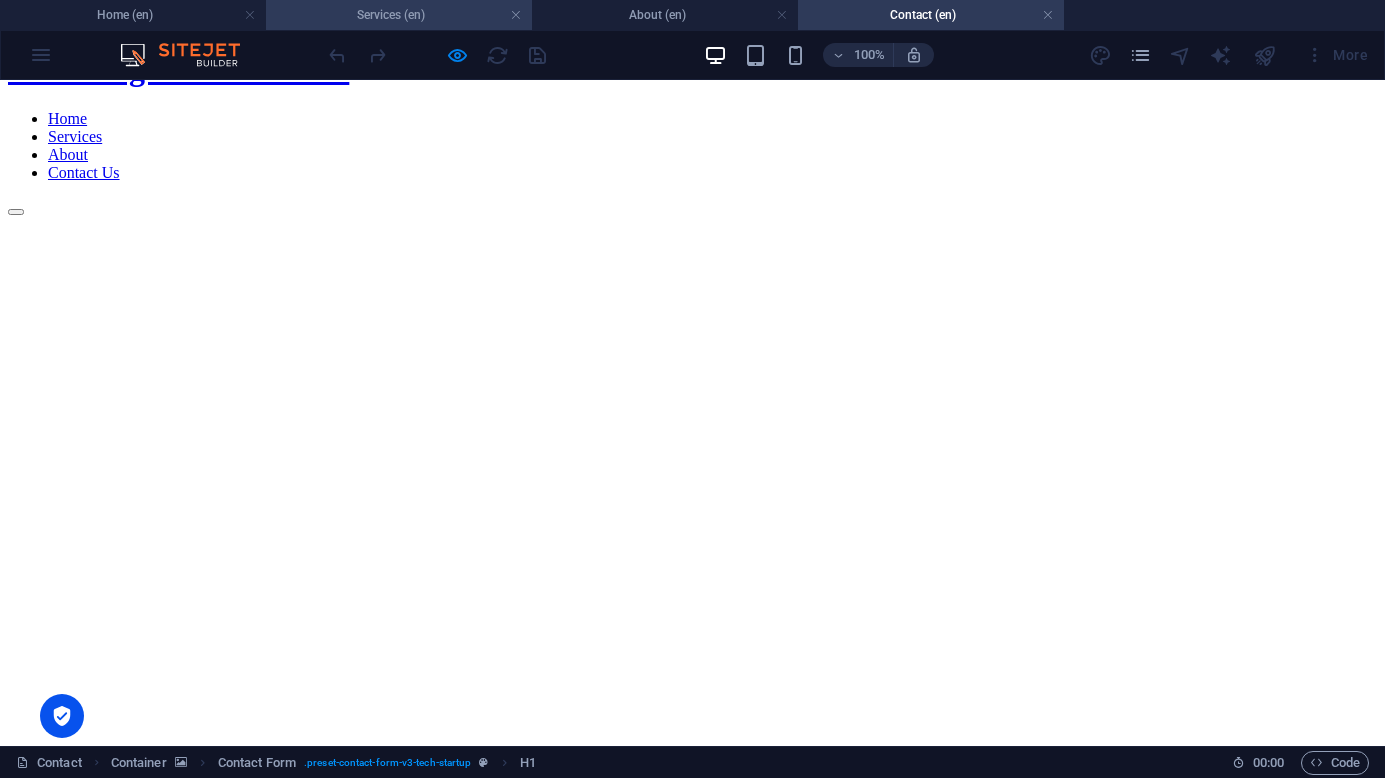 click on "Services (en)" at bounding box center (399, 15) 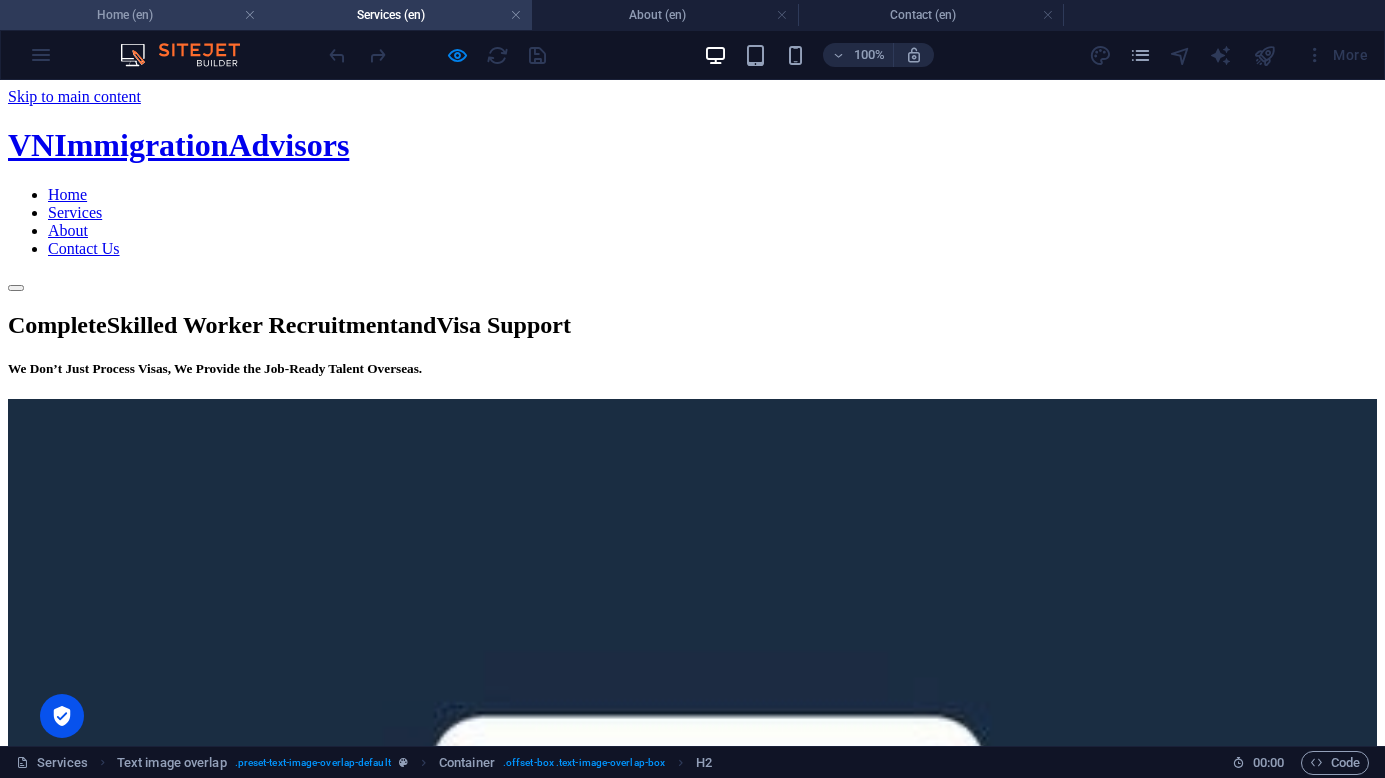 click on "Home (en)" at bounding box center [133, 15] 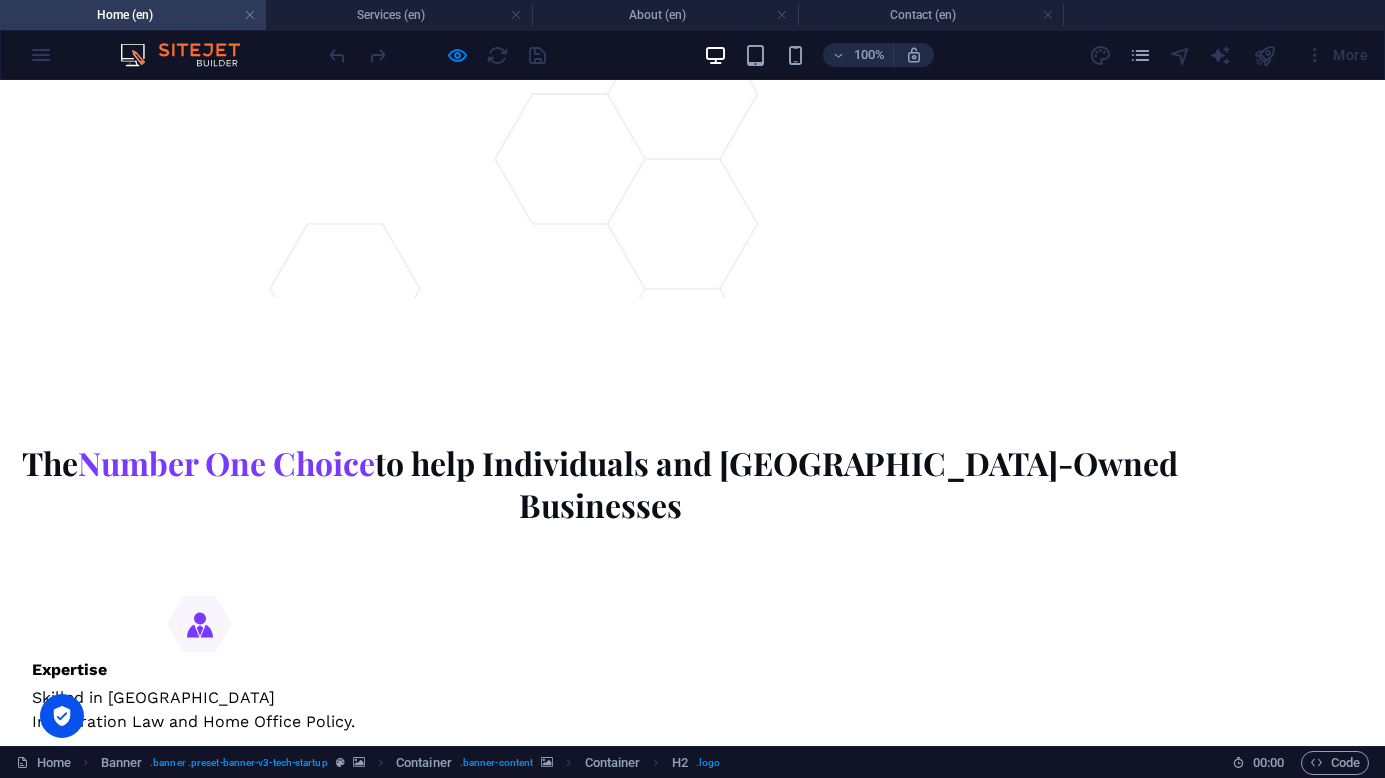 scroll, scrollTop: 2882, scrollLeft: 0, axis: vertical 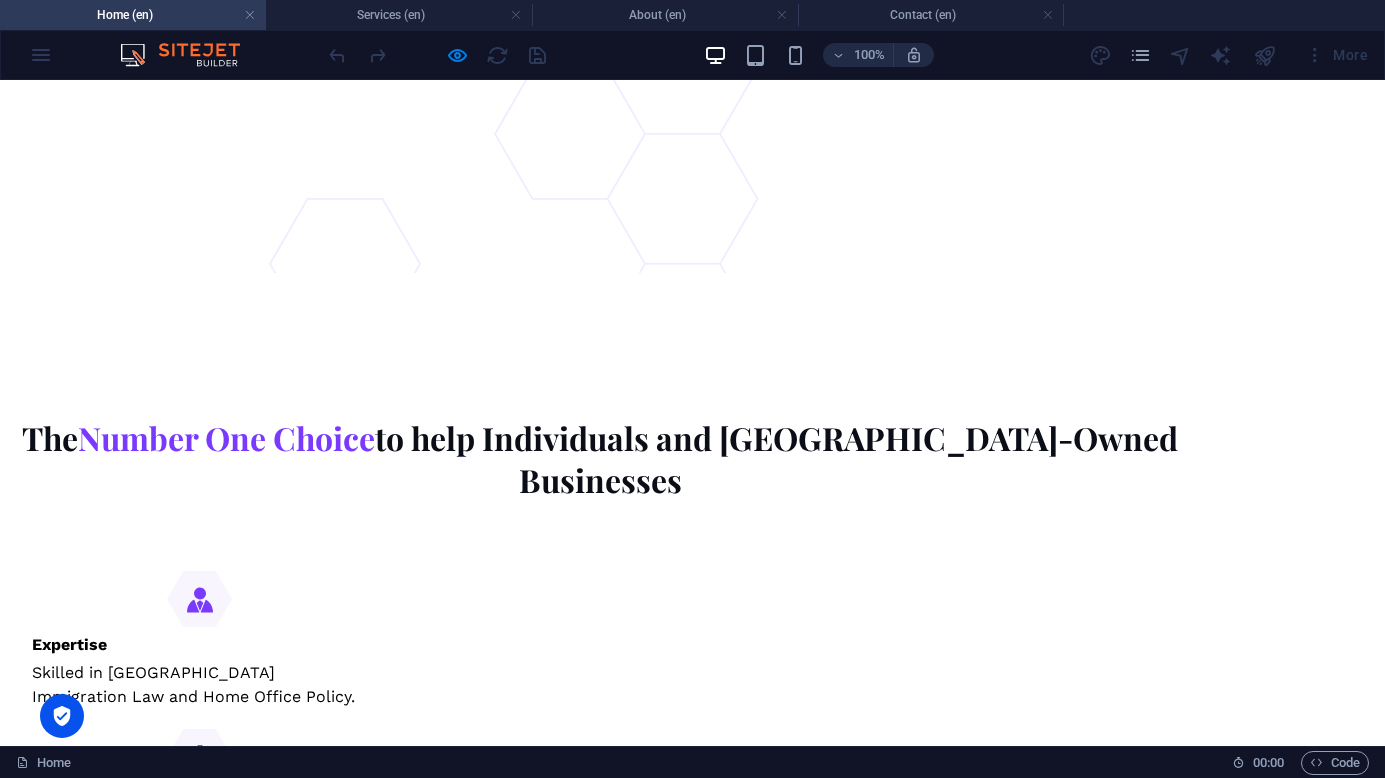click on "Learn More" at bounding box center [449, 4503] 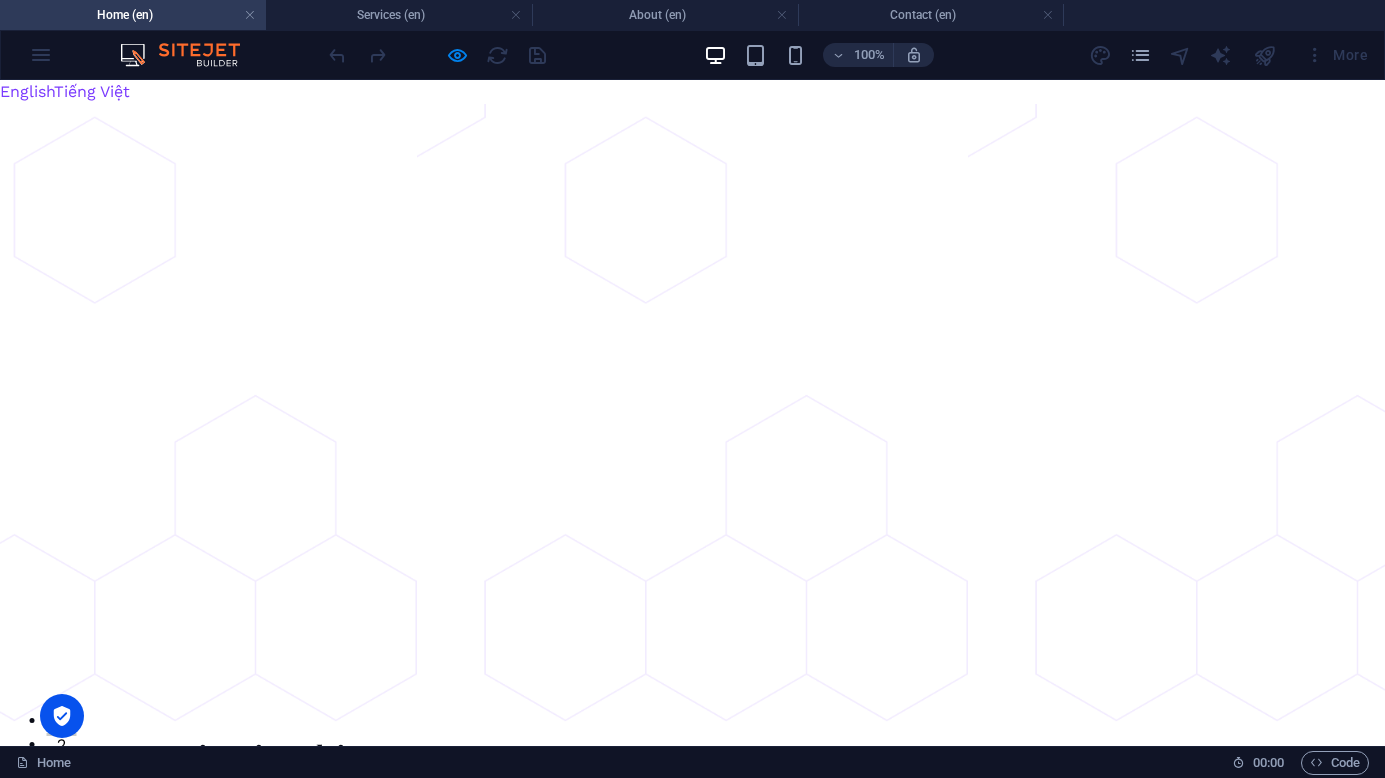 scroll, scrollTop: 0, scrollLeft: 0, axis: both 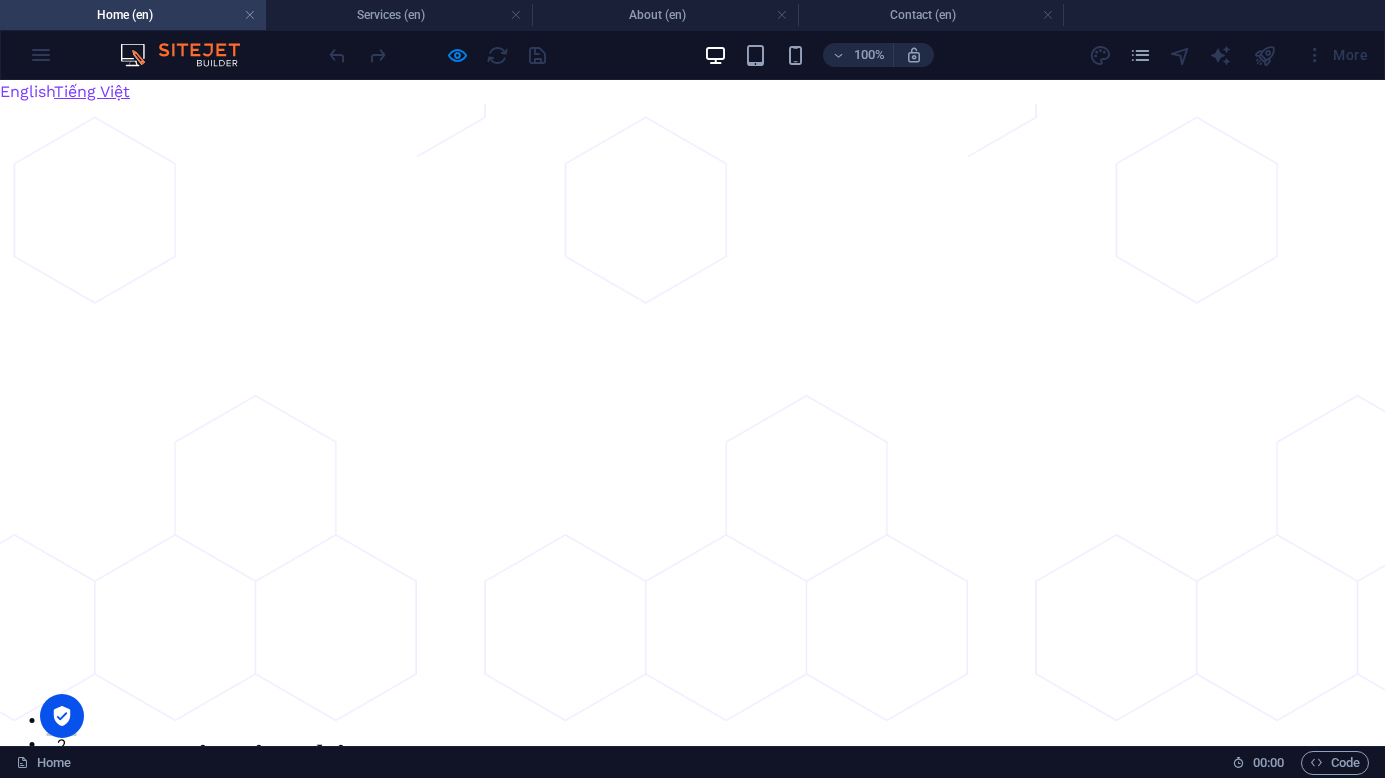 click on "Tiếng Việt" at bounding box center (92, 91) 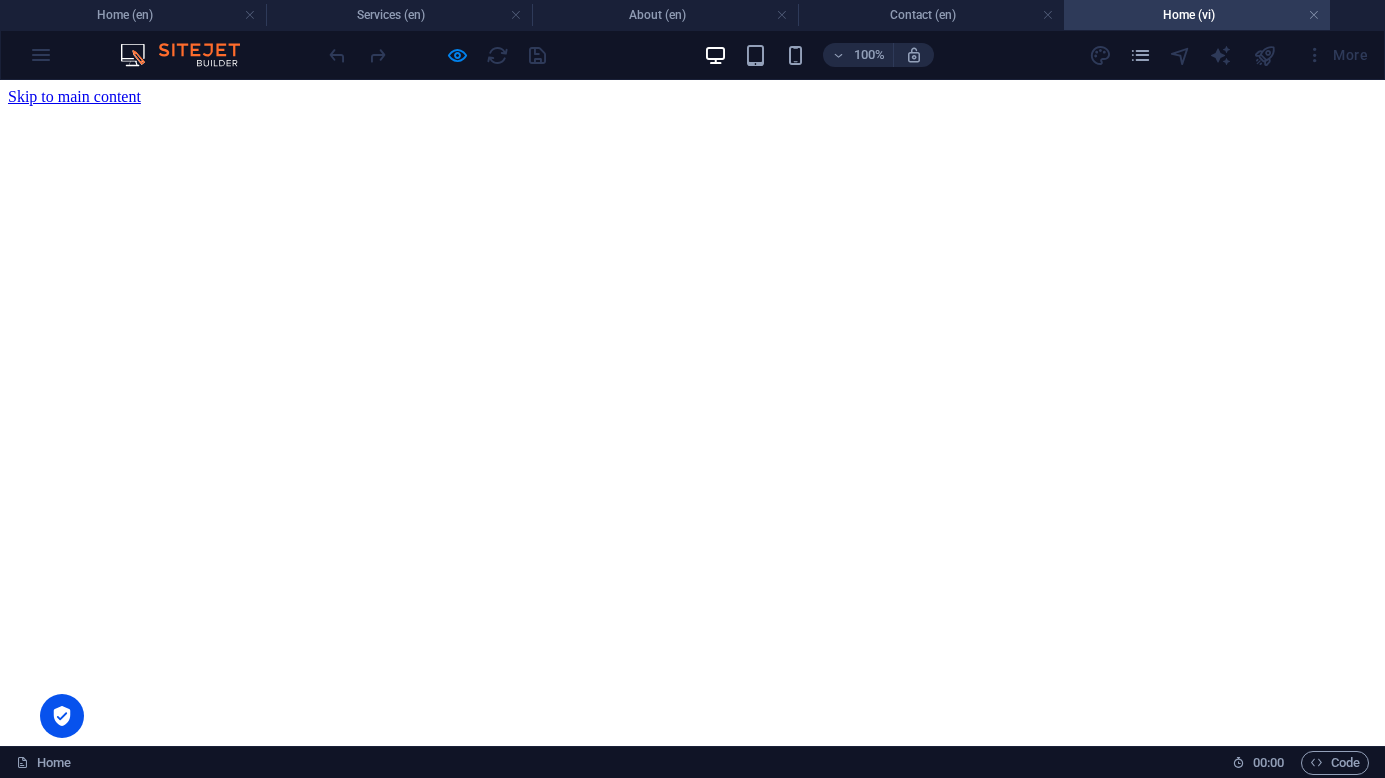 scroll, scrollTop: 0, scrollLeft: 0, axis: both 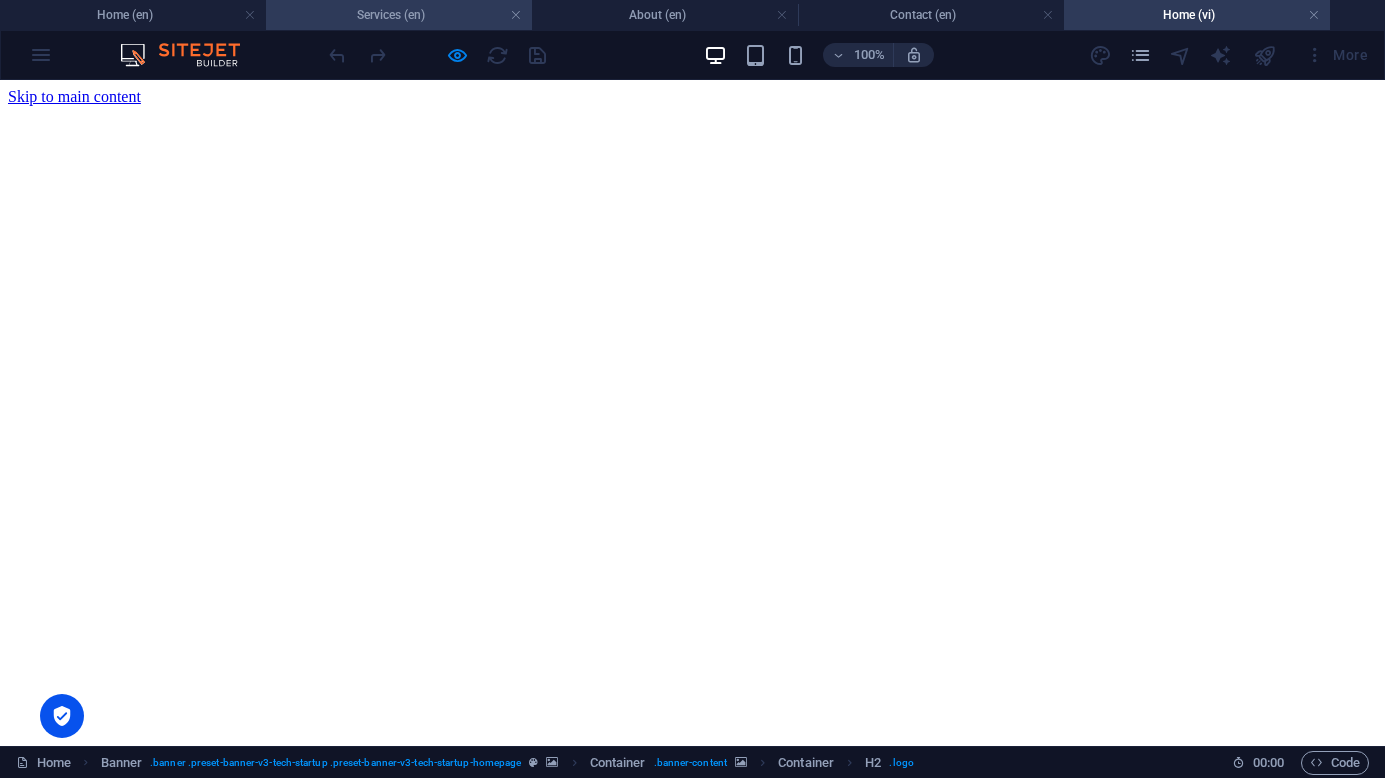 click on "Services (en)" at bounding box center (399, 15) 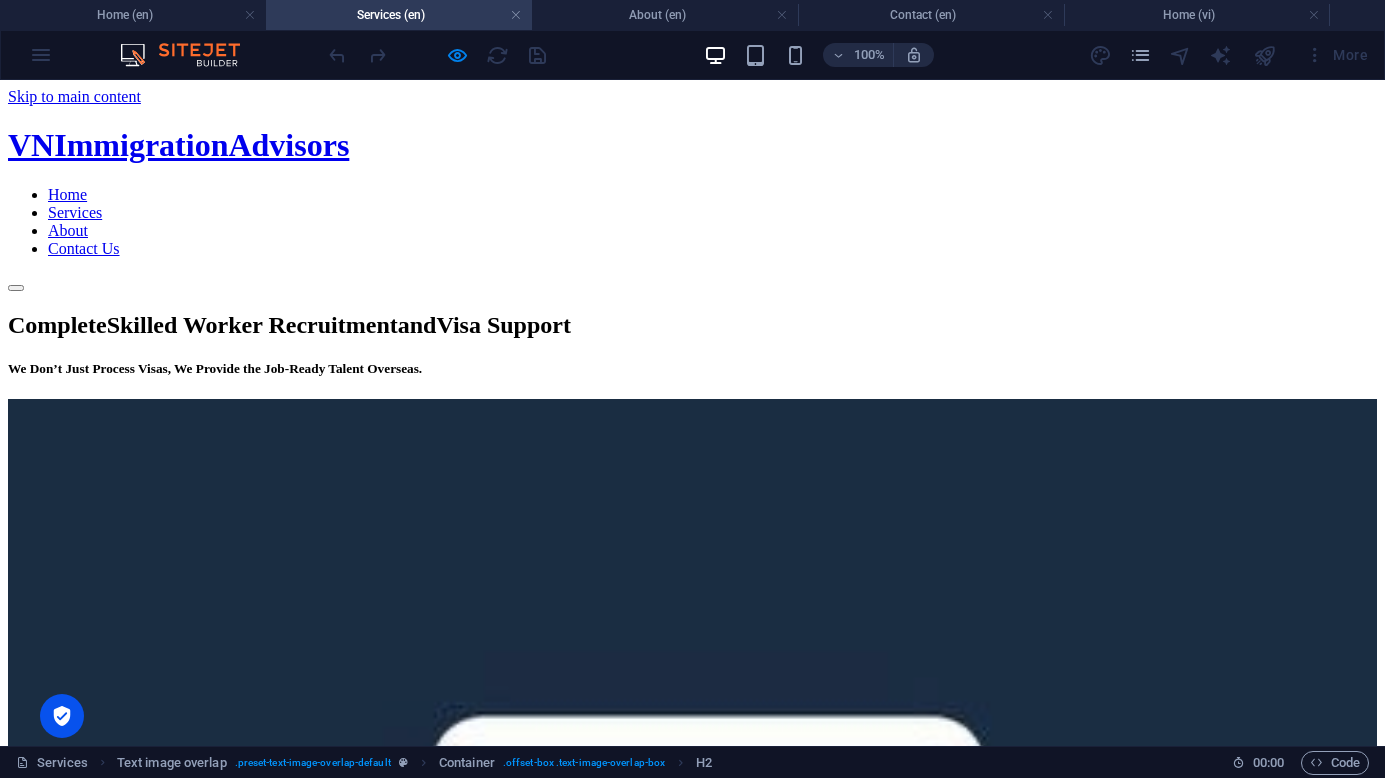 click on "About" at bounding box center [68, 230] 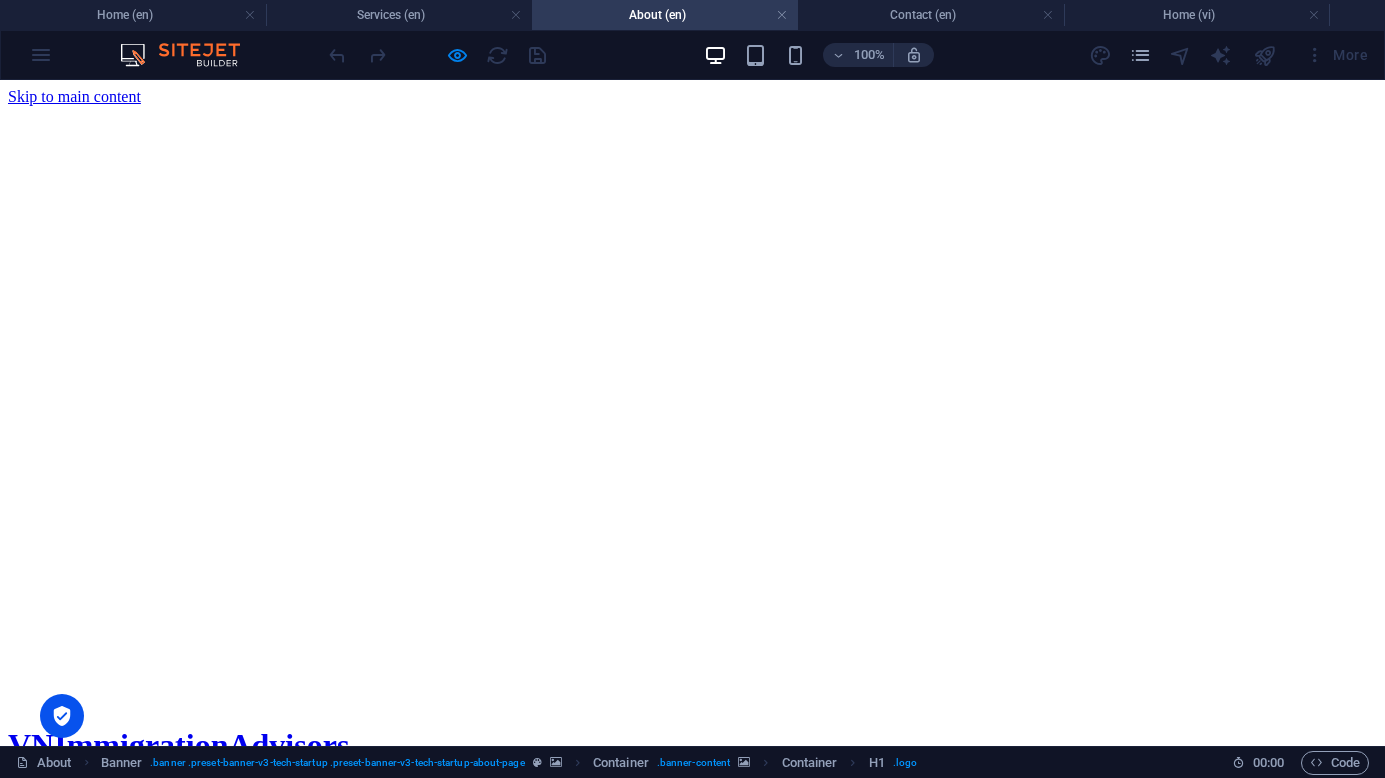 click on "Home Services About Contact Us" at bounding box center (692, 822) 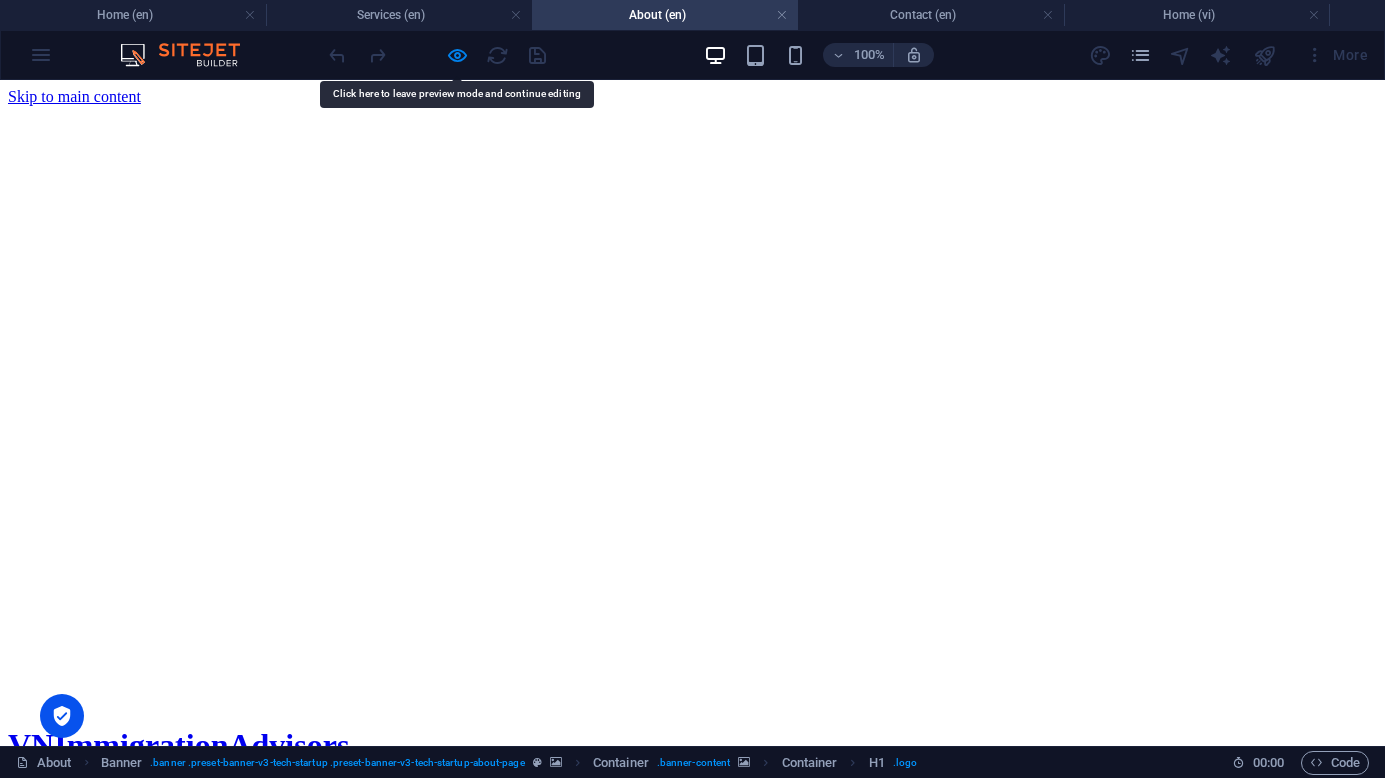 click on "Home Services About Contact Us" at bounding box center [692, 822] 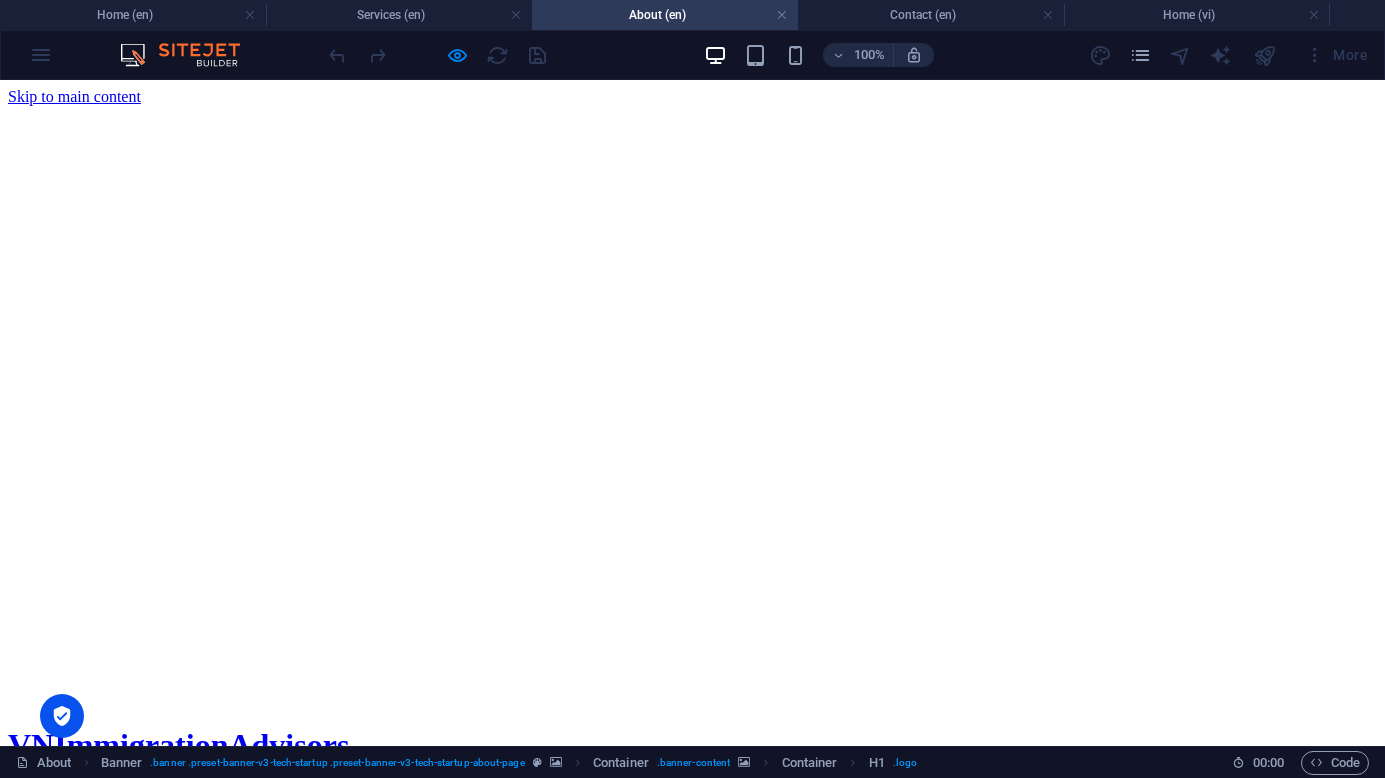 click on "Home Services About Contact Us" at bounding box center (692, 822) 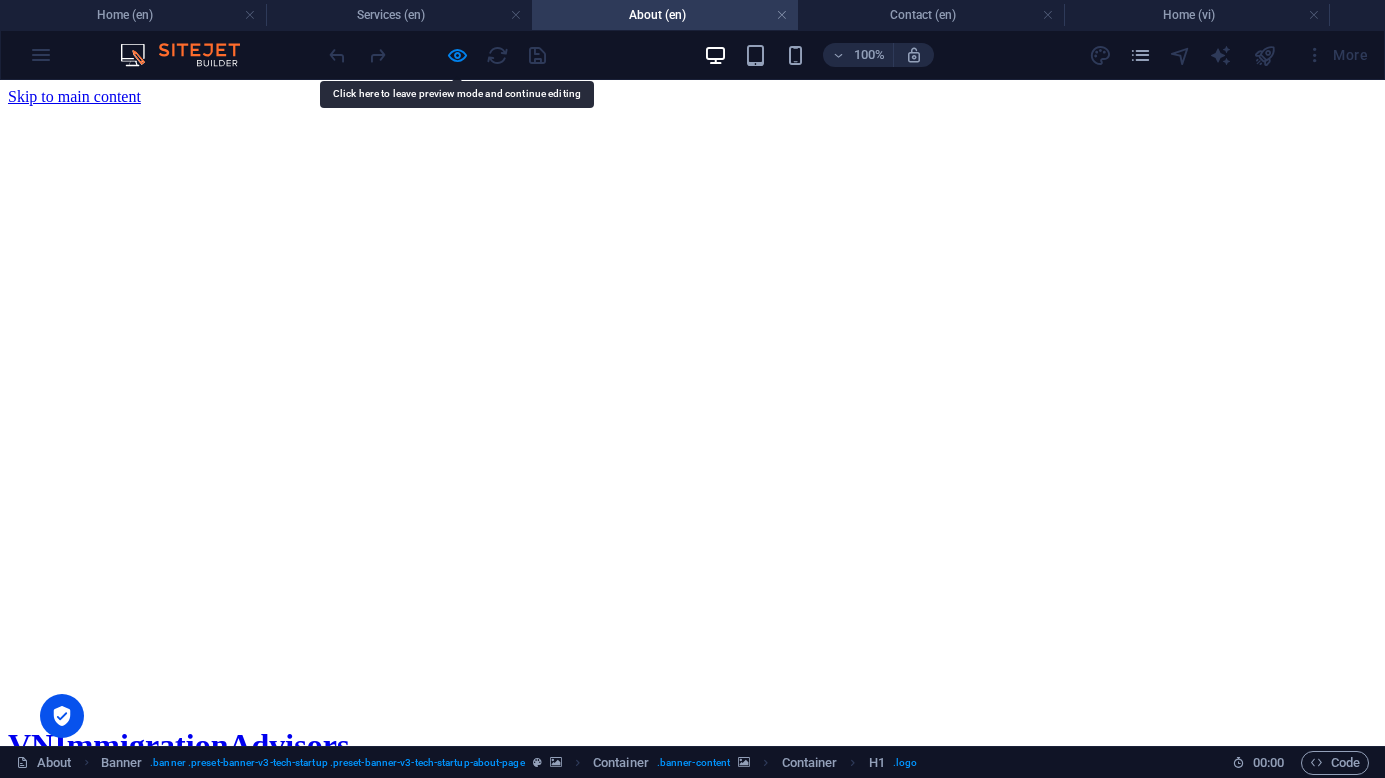 click on "Home Services About Contact Us" at bounding box center (692, 822) 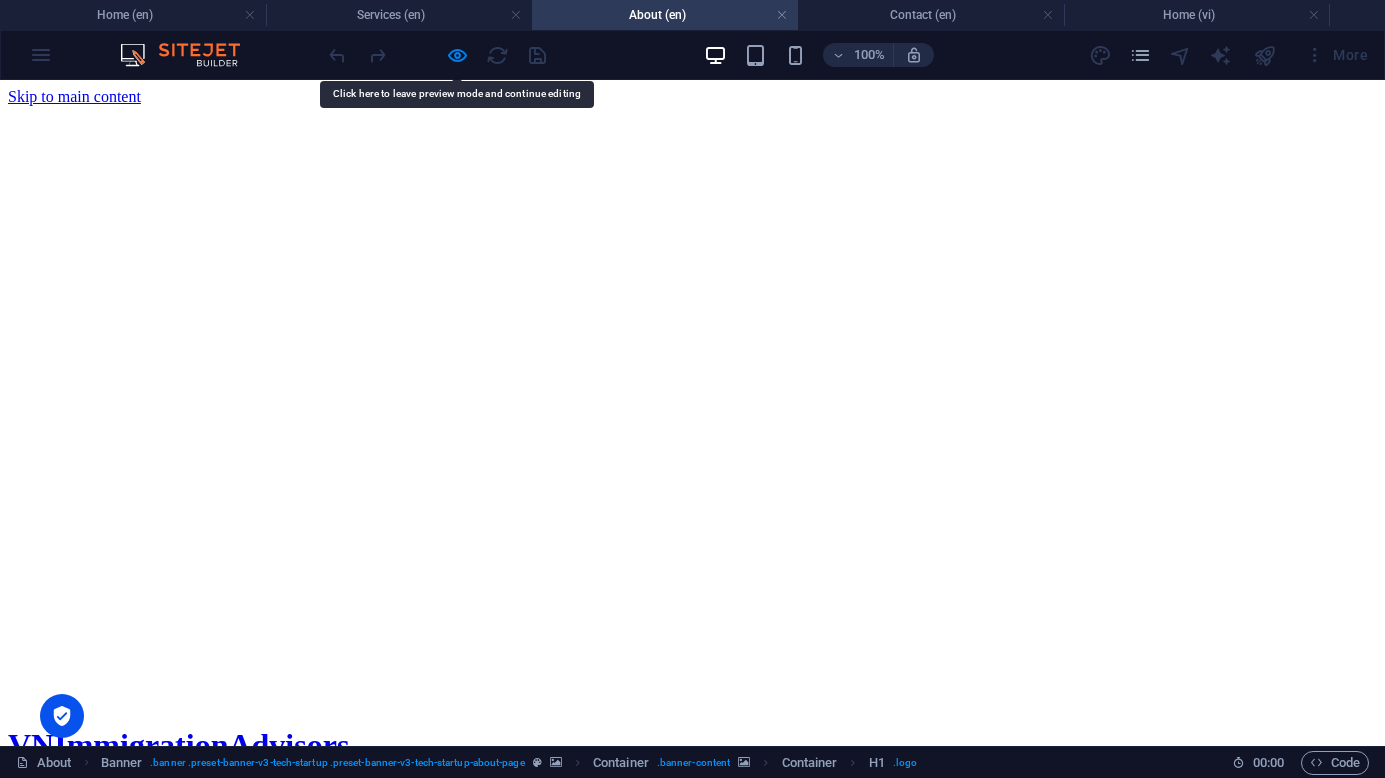 click on "100% More" at bounding box center [692, 55] 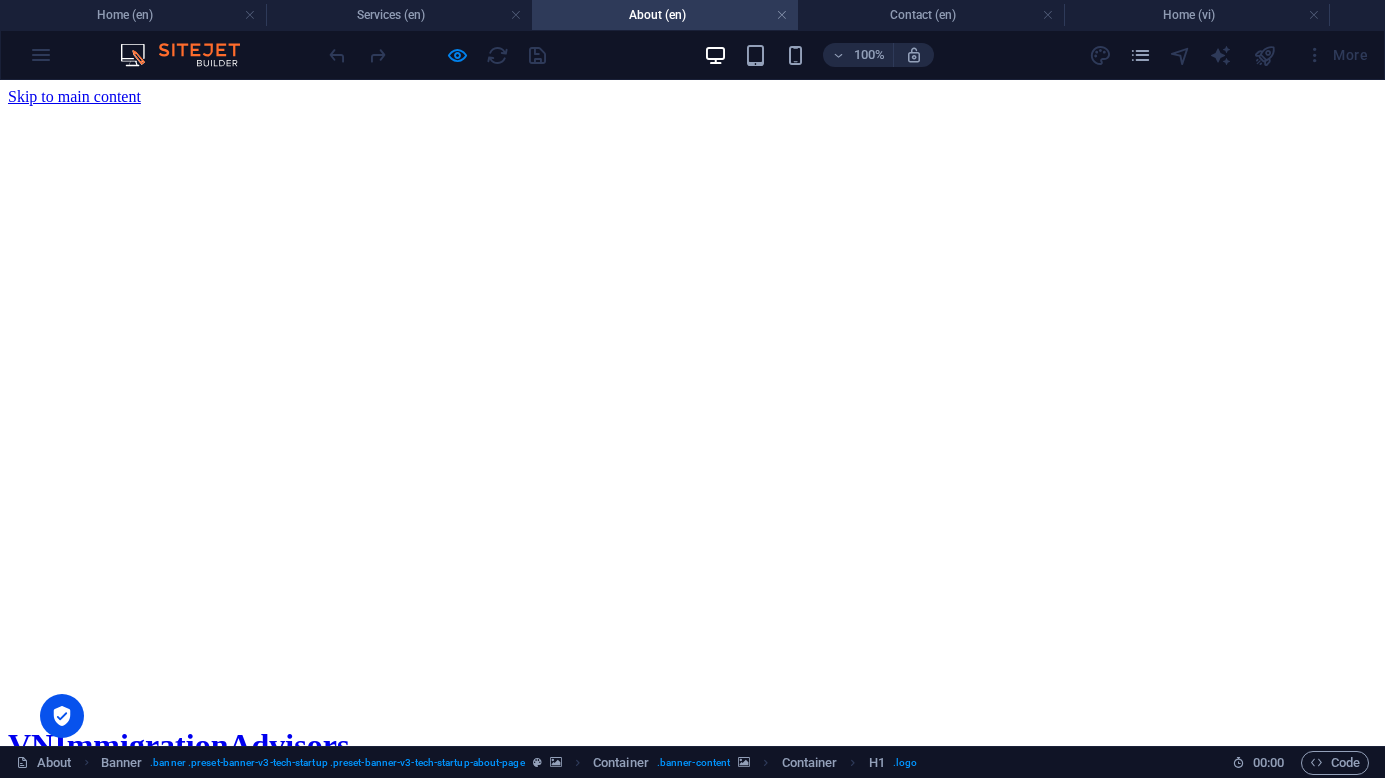 scroll, scrollTop: 0, scrollLeft: 0, axis: both 